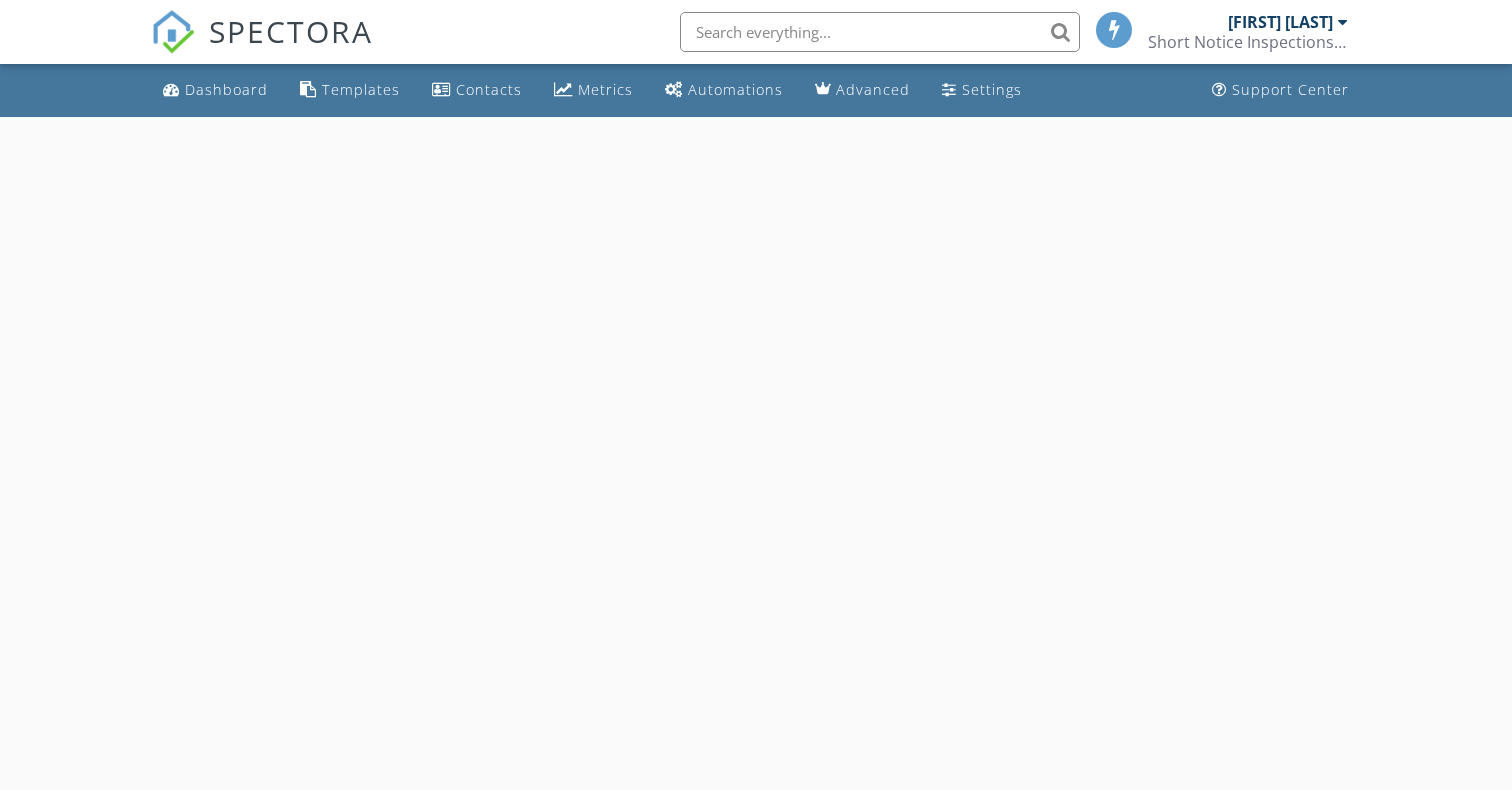 scroll, scrollTop: 0, scrollLeft: 0, axis: both 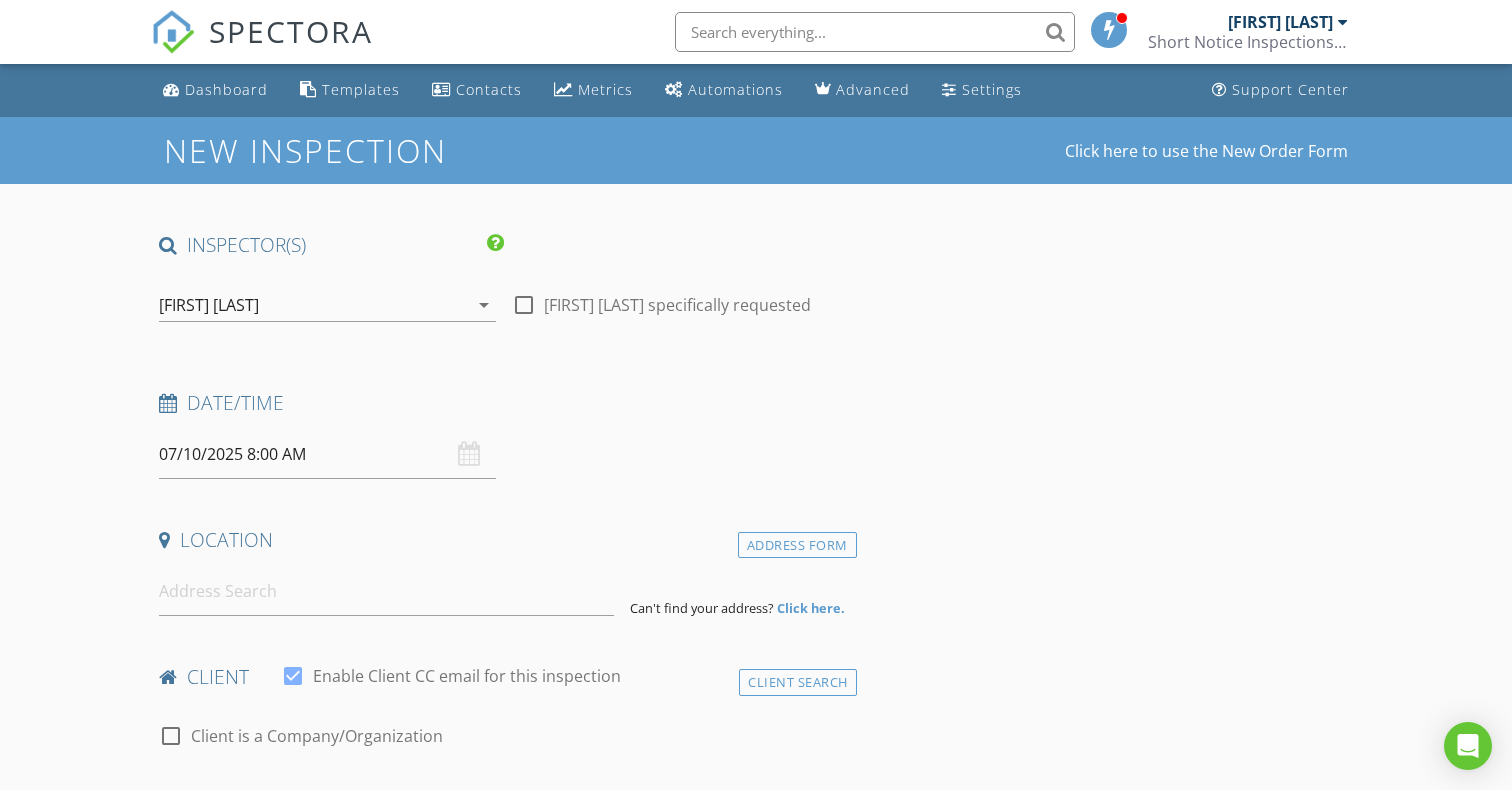 click on "arrow_drop_down" at bounding box center [484, 305] 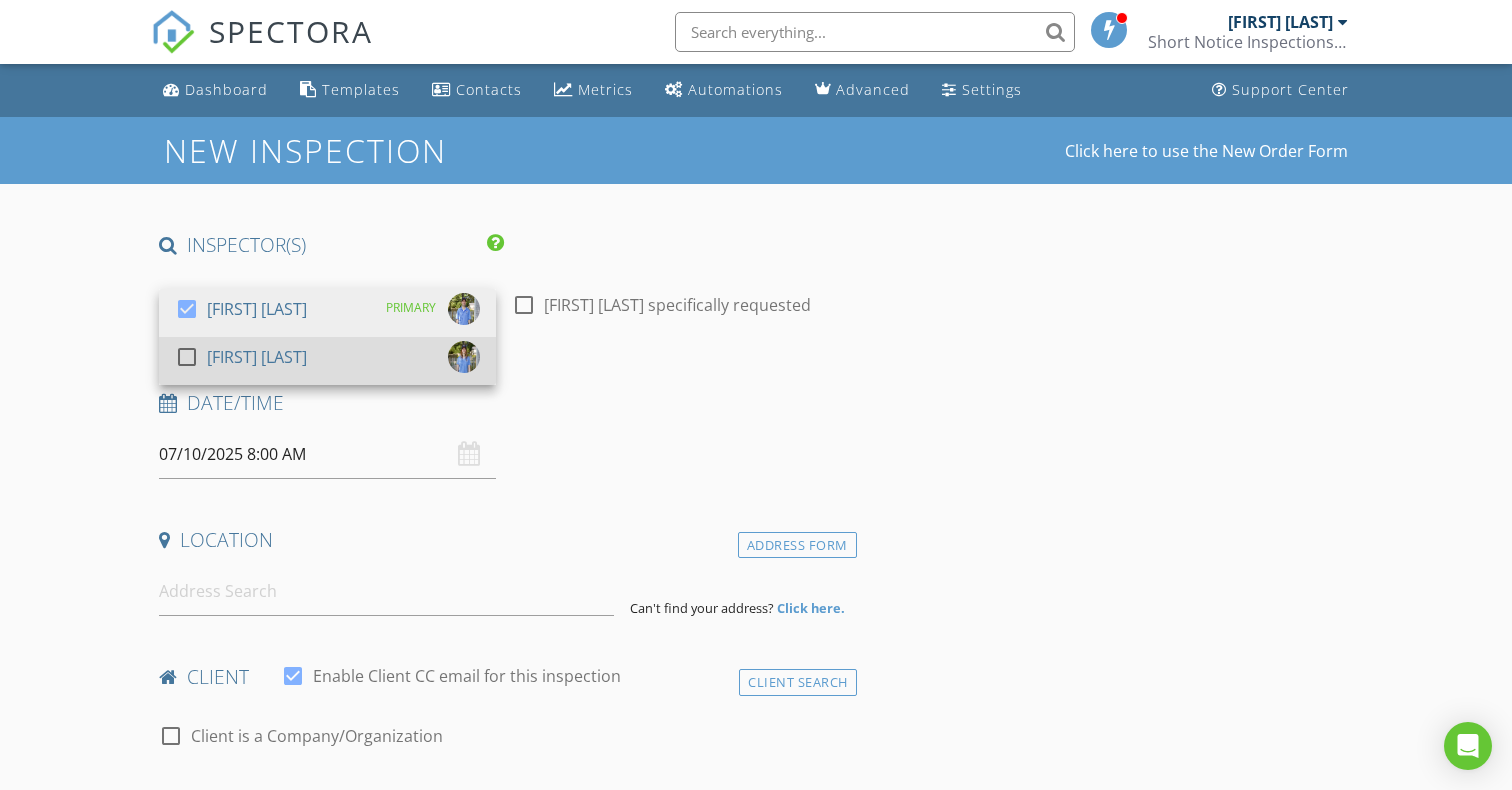 click on "check_box_outline_blank   [FIRST] [LAST]" at bounding box center (327, 313) 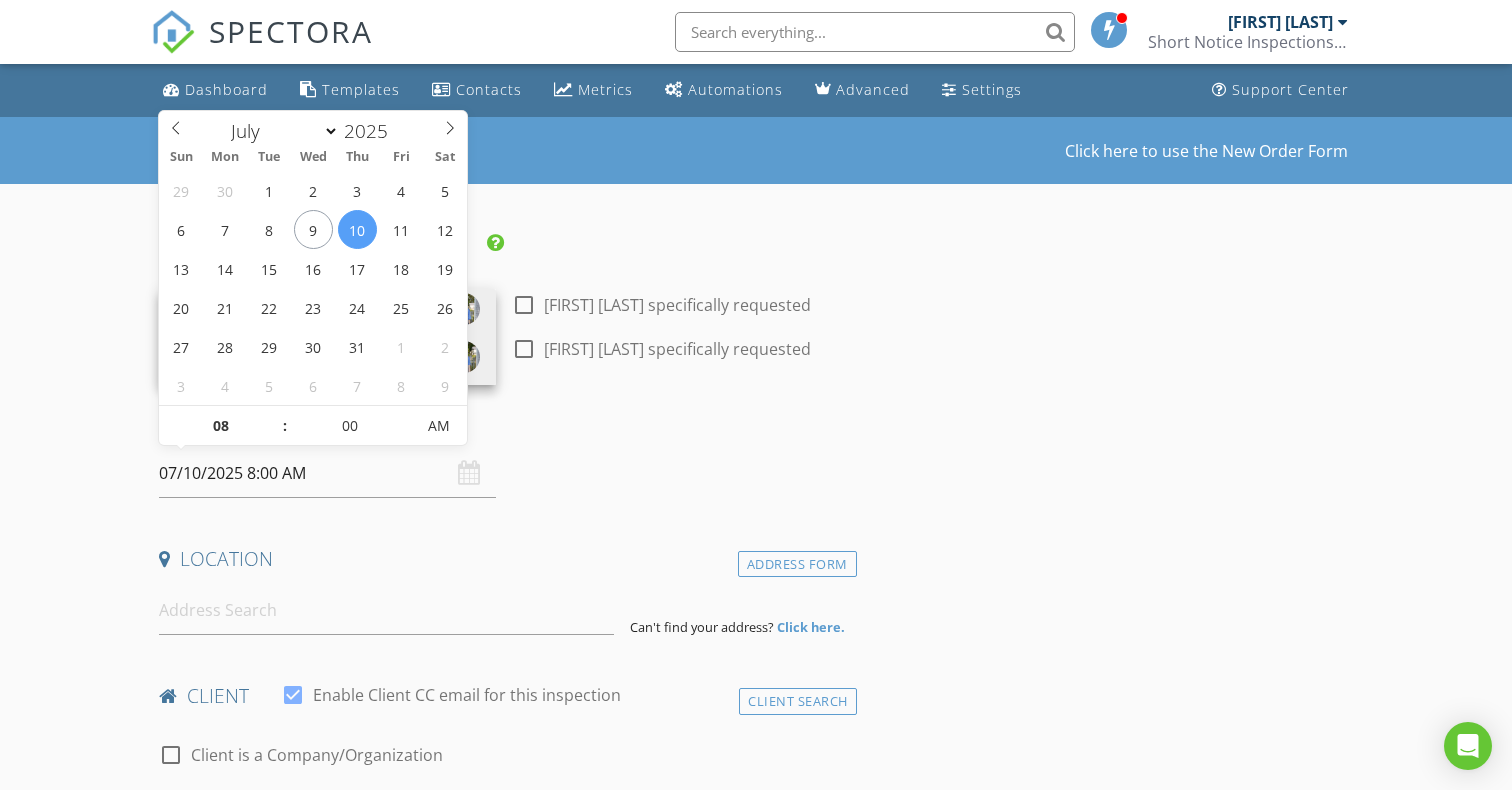 click on "07/10/2025 8:00 AM" at bounding box center [327, 473] 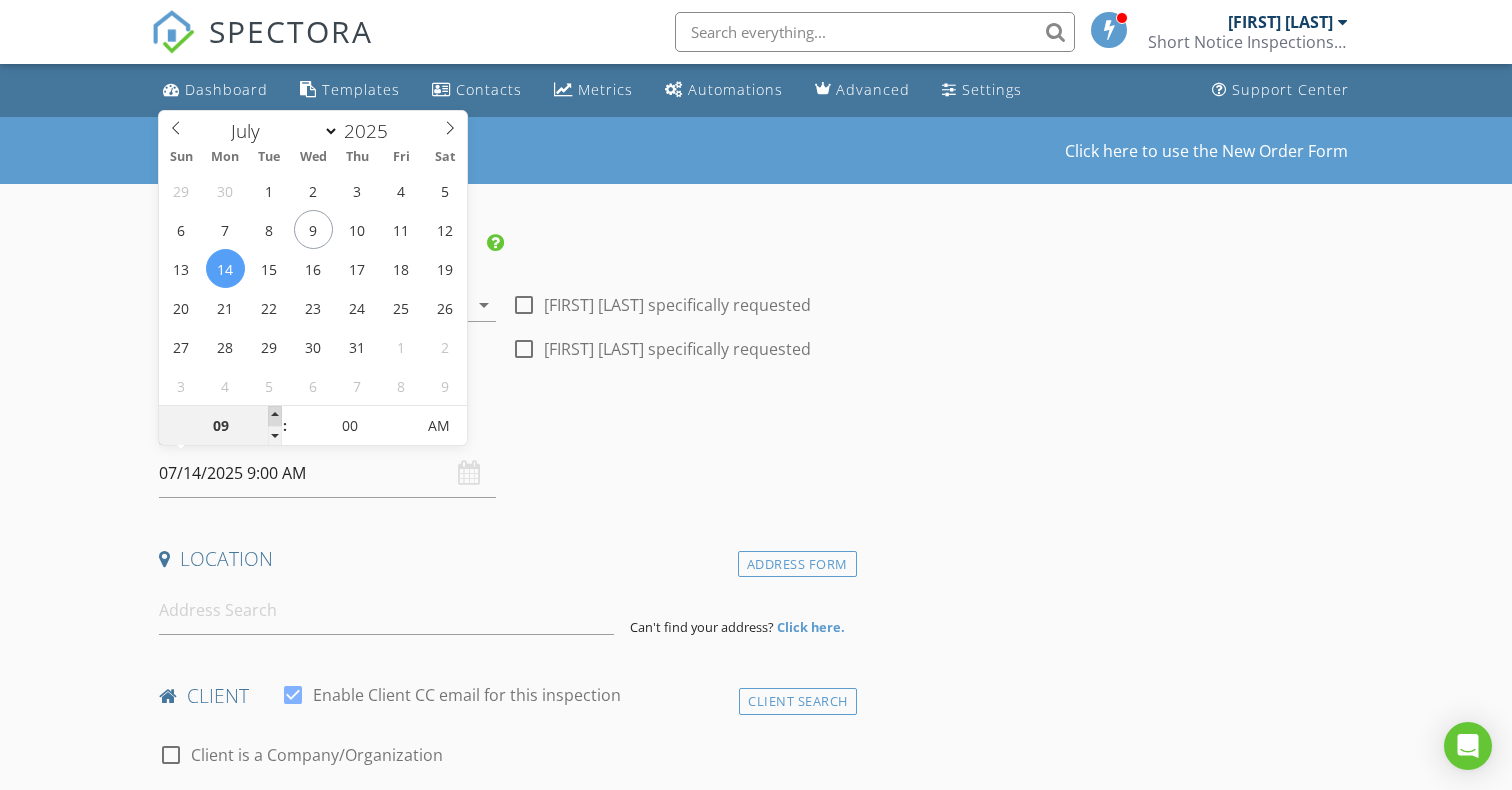 click at bounding box center (275, 416) 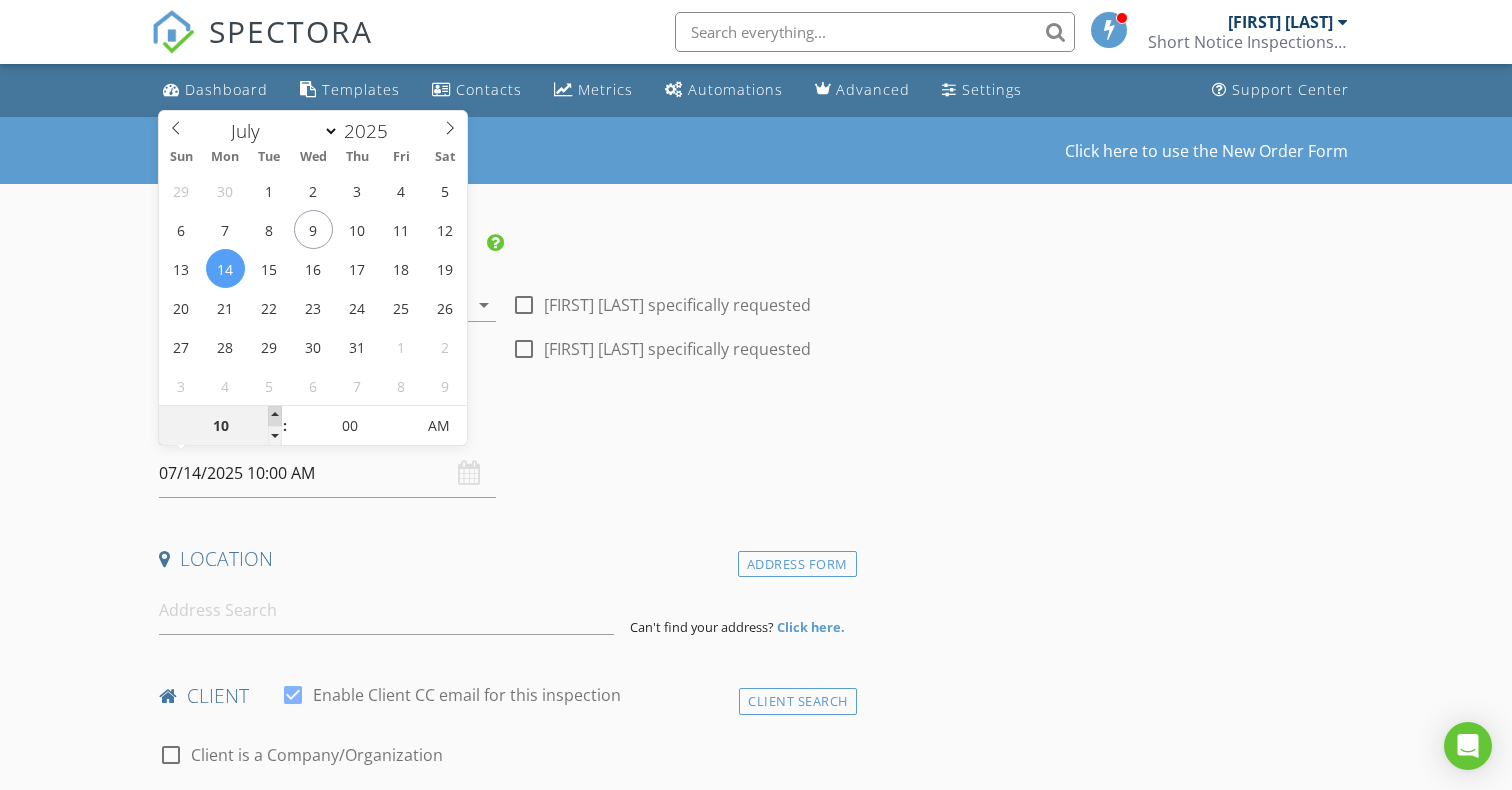 click at bounding box center (275, 416) 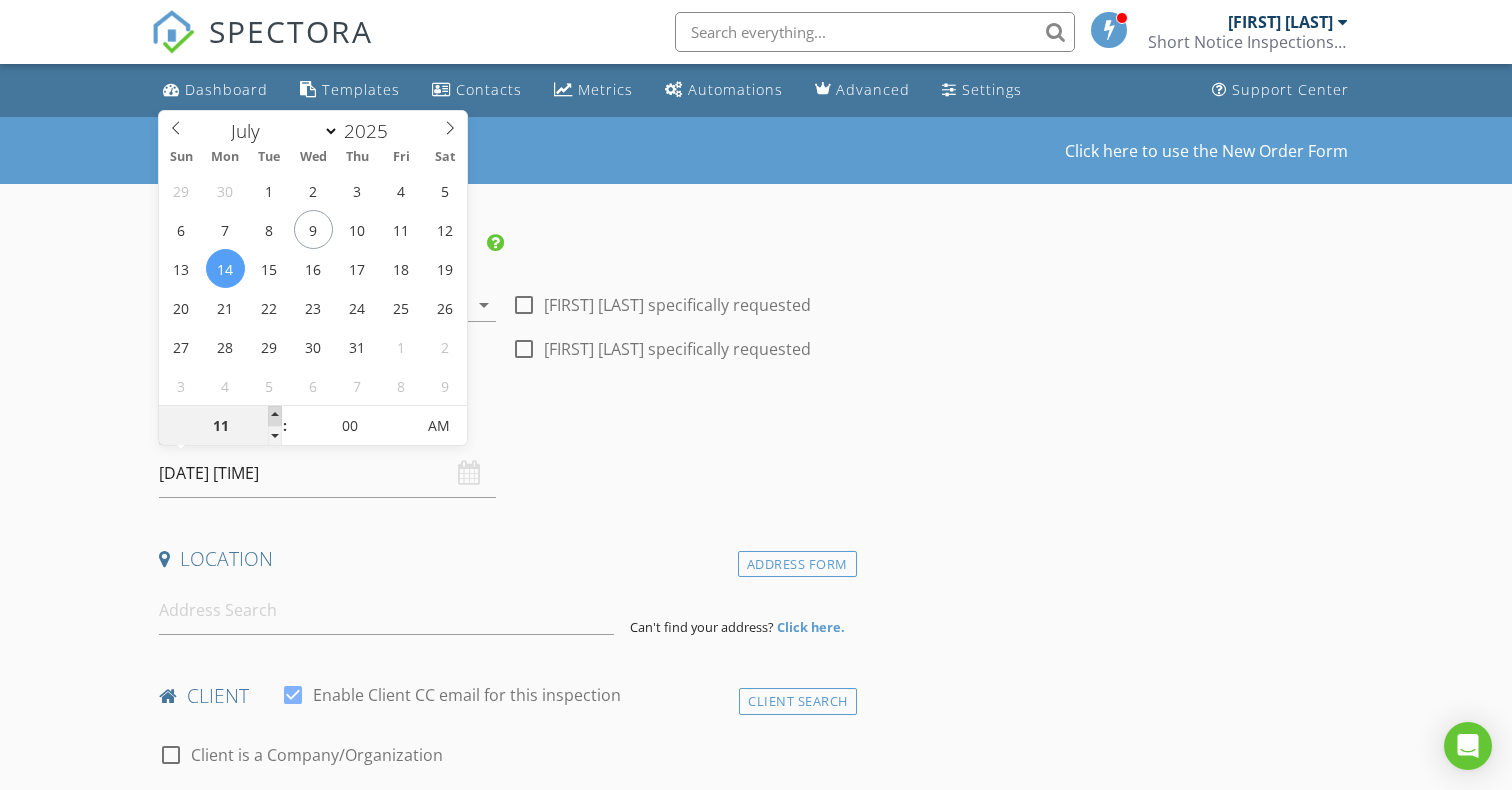 click at bounding box center (275, 416) 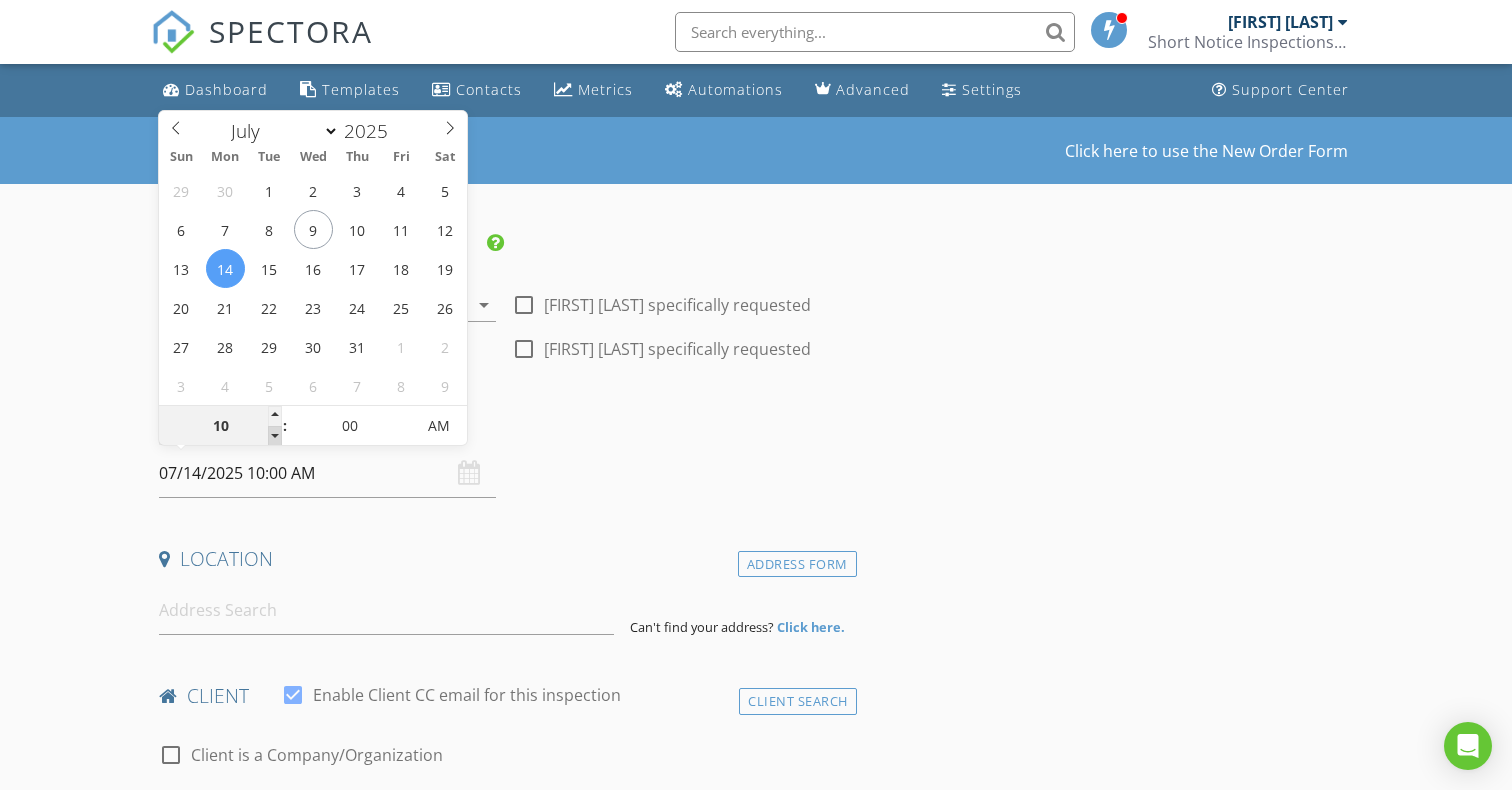 click at bounding box center (275, 436) 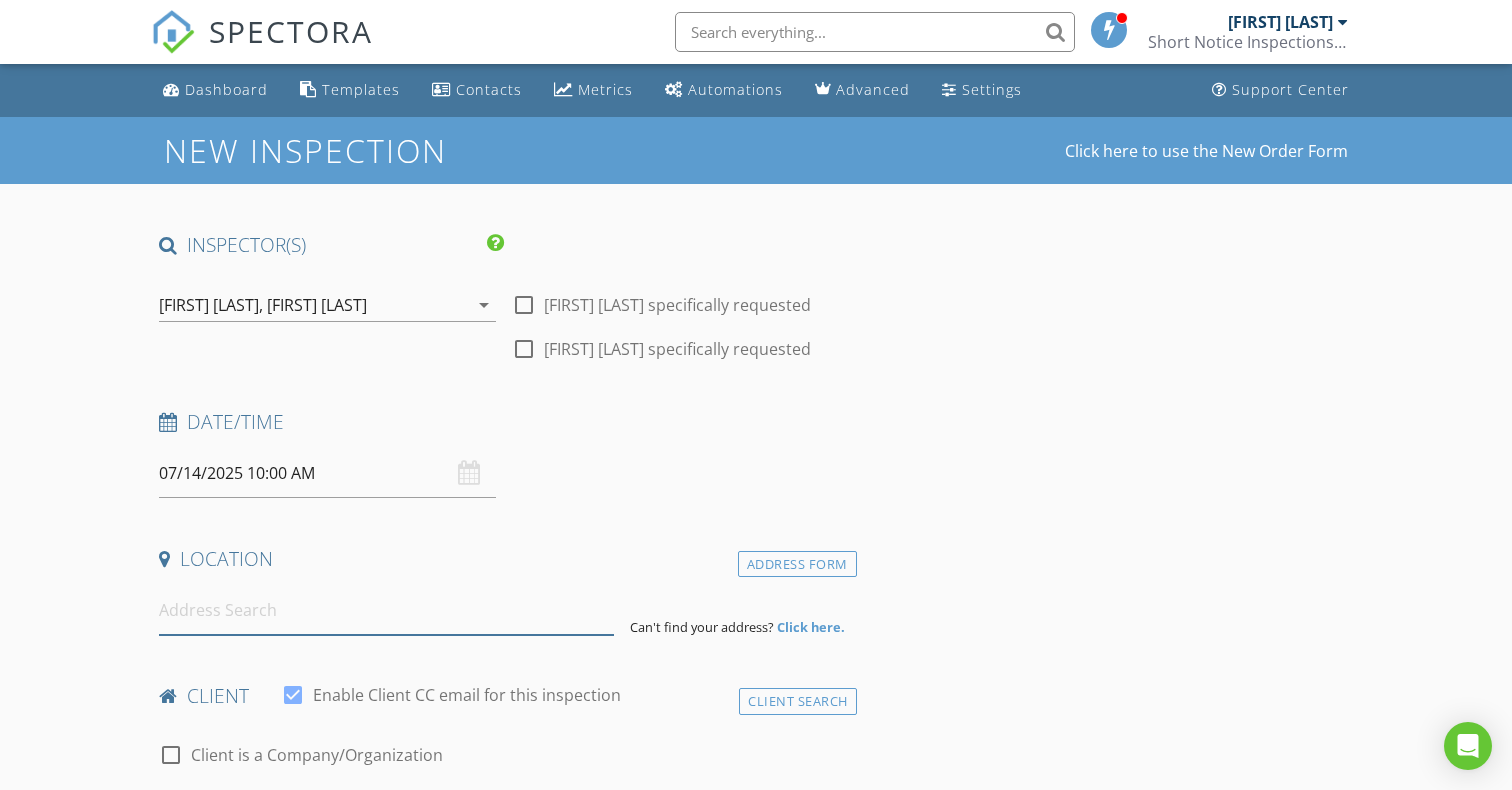 click at bounding box center [386, 610] 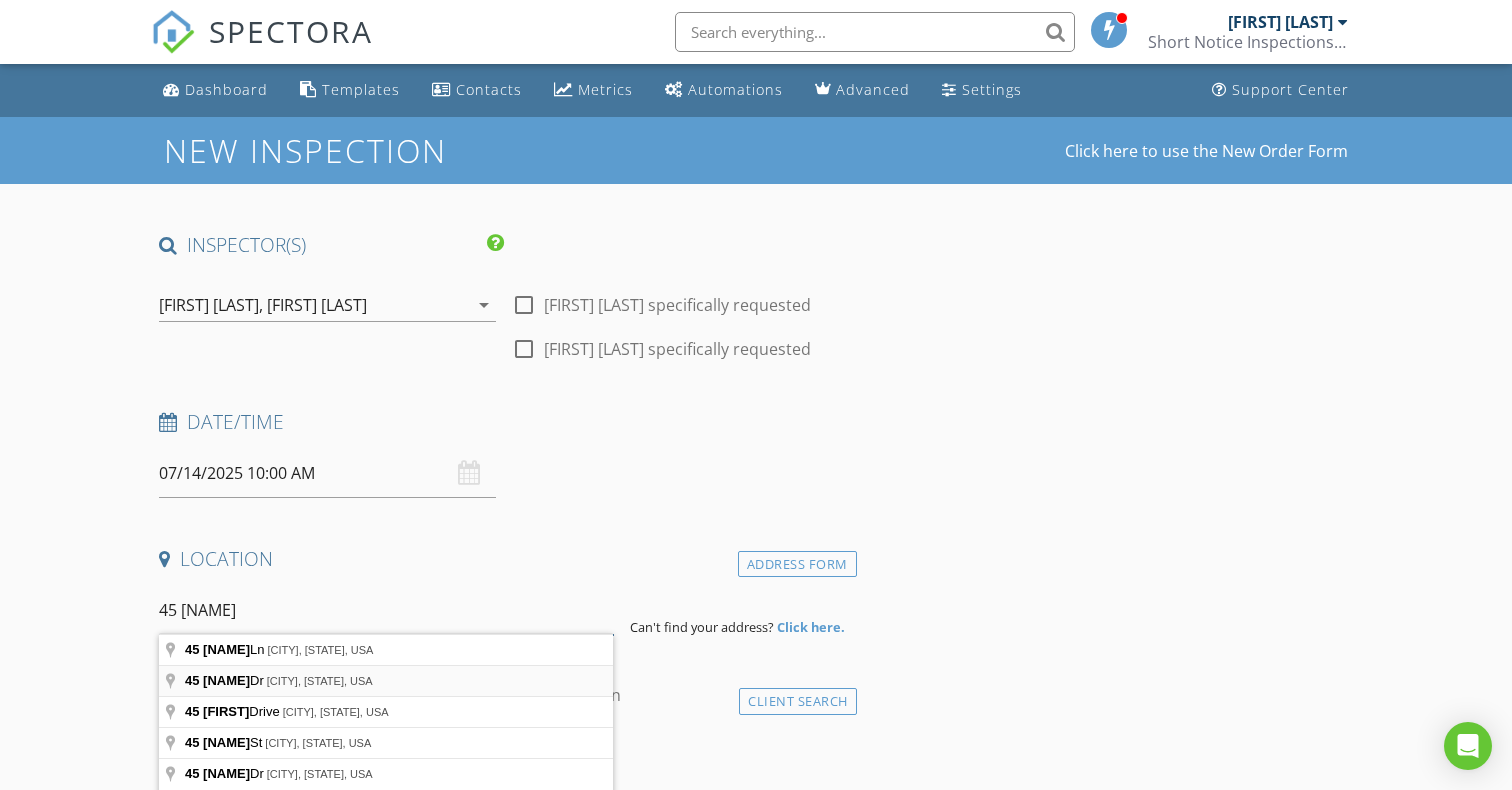 type on "45  susan" 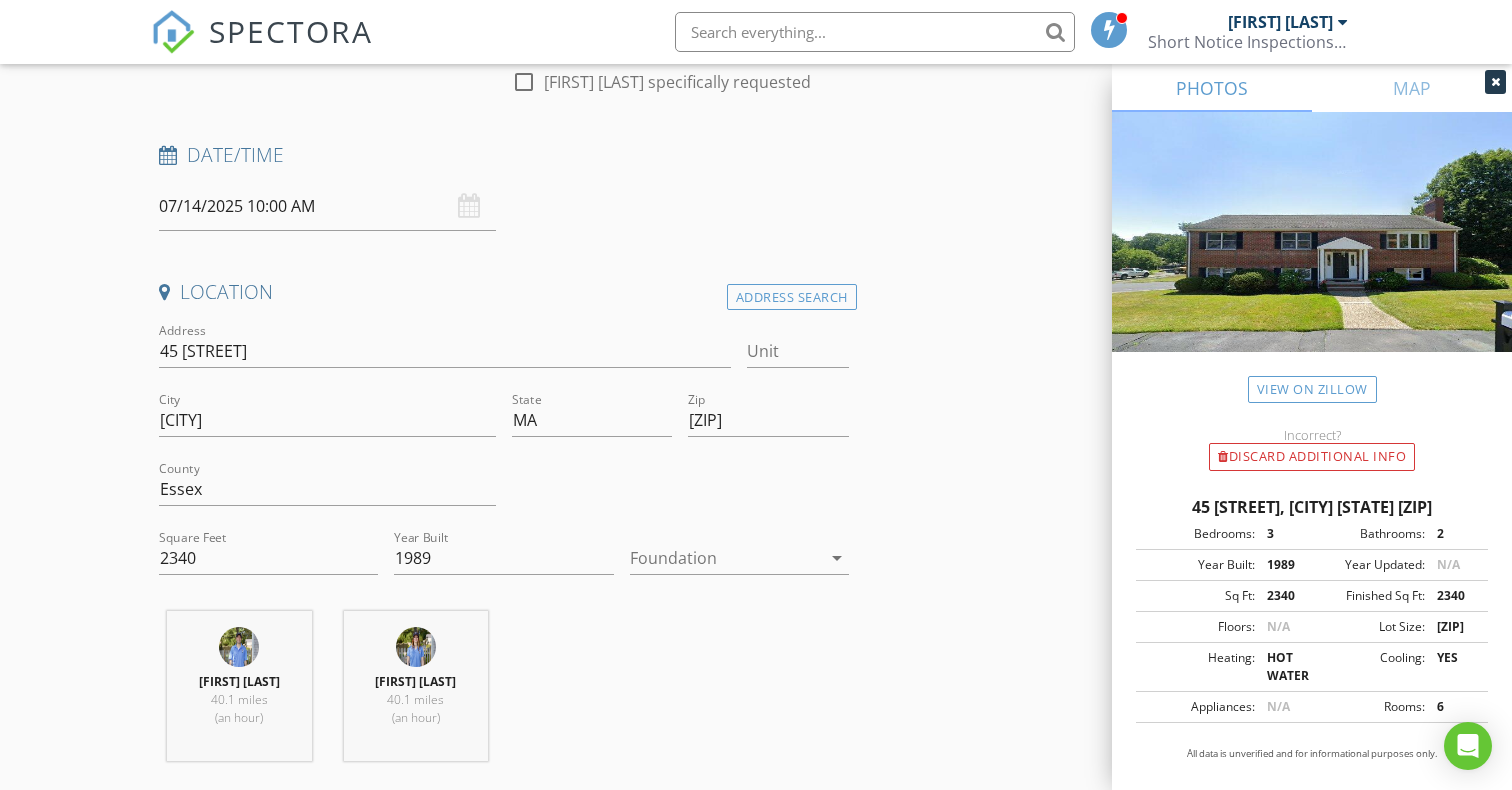 scroll, scrollTop: 270, scrollLeft: 0, axis: vertical 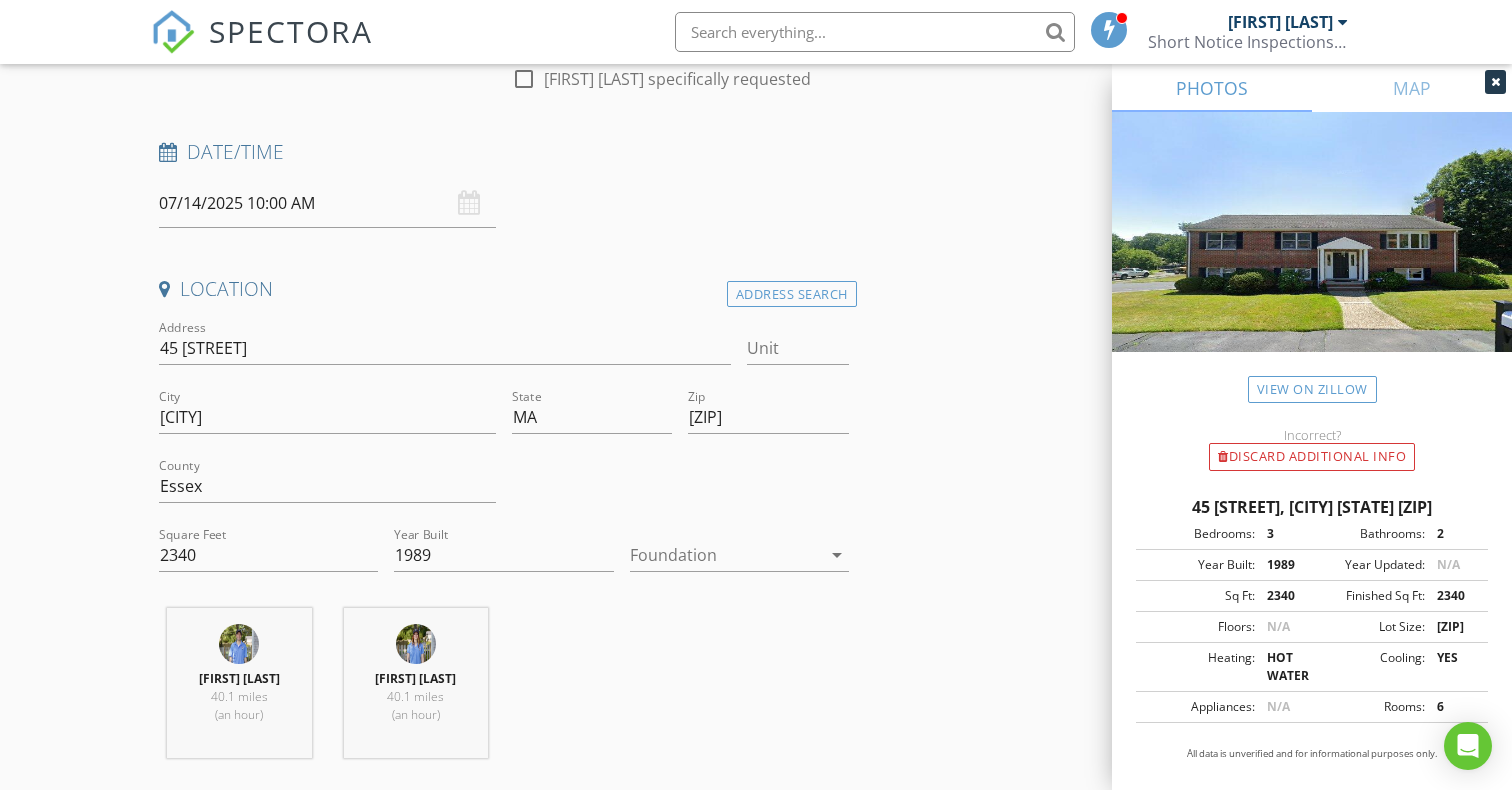 click at bounding box center (725, 555) 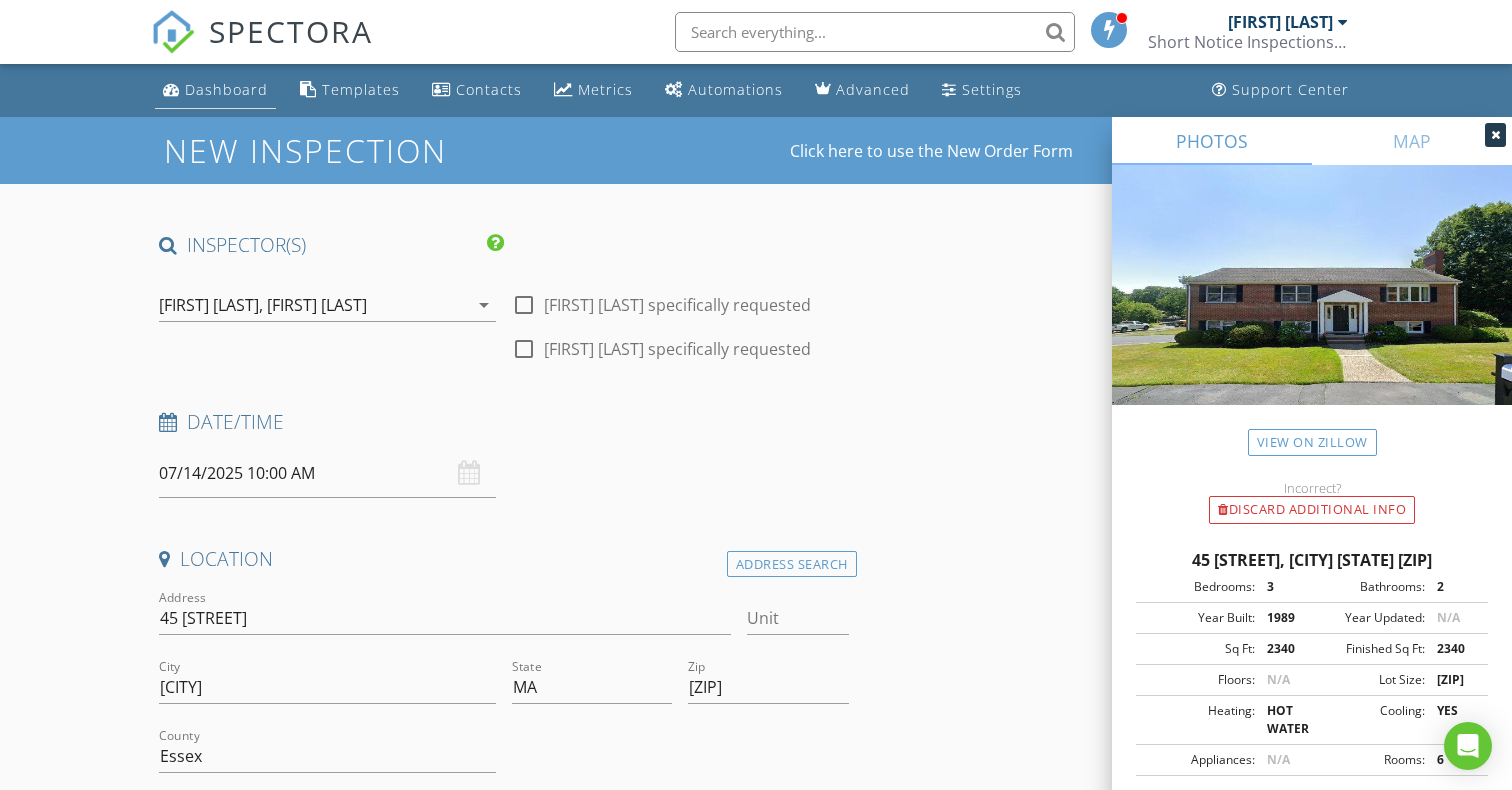 scroll, scrollTop: 0, scrollLeft: 0, axis: both 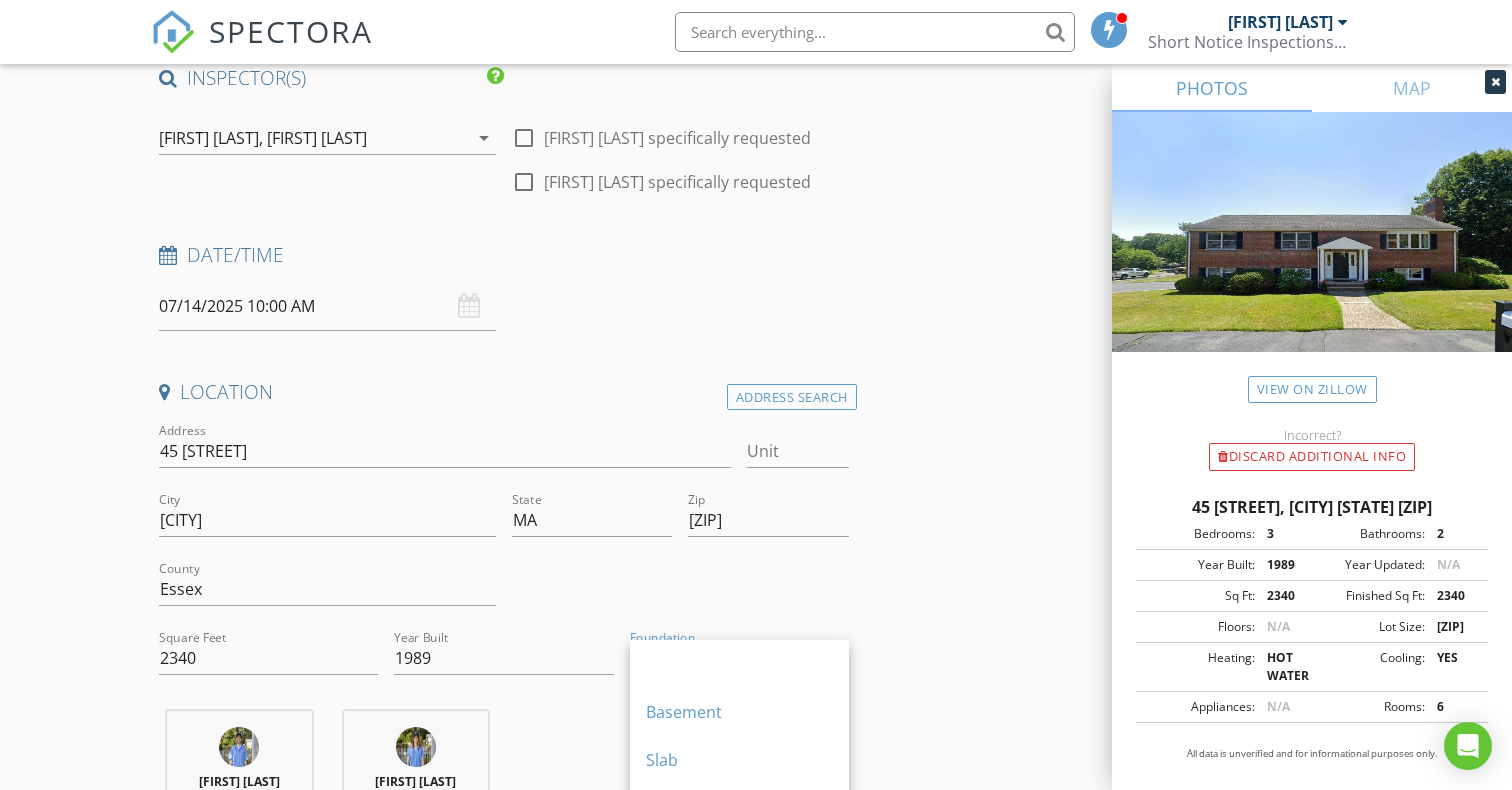 click on "07/14/2025 10:00 AM" at bounding box center [327, 306] 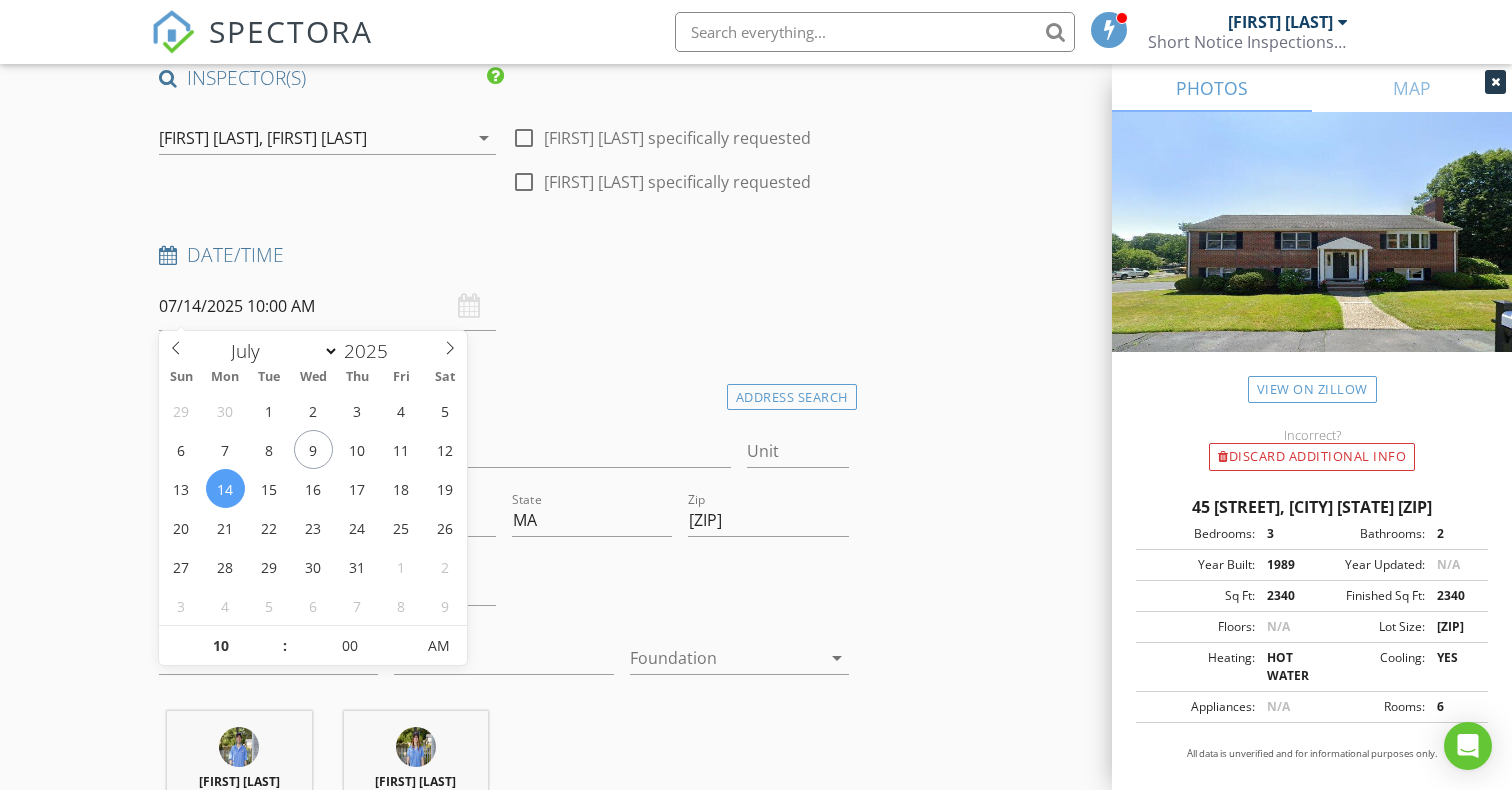 click on "07/14/2025 10:00 AM" at bounding box center (327, 306) 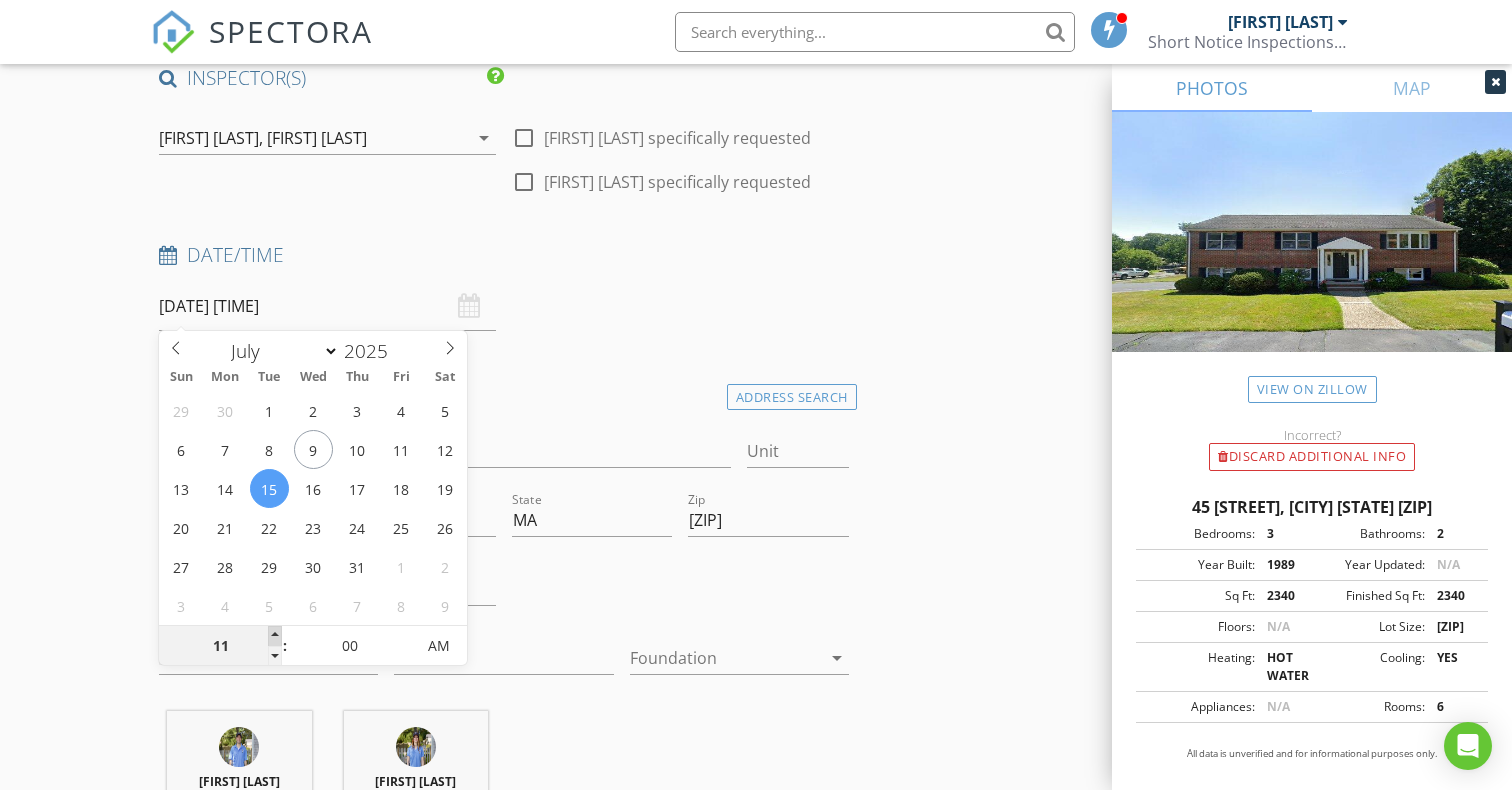 click at bounding box center [275, 636] 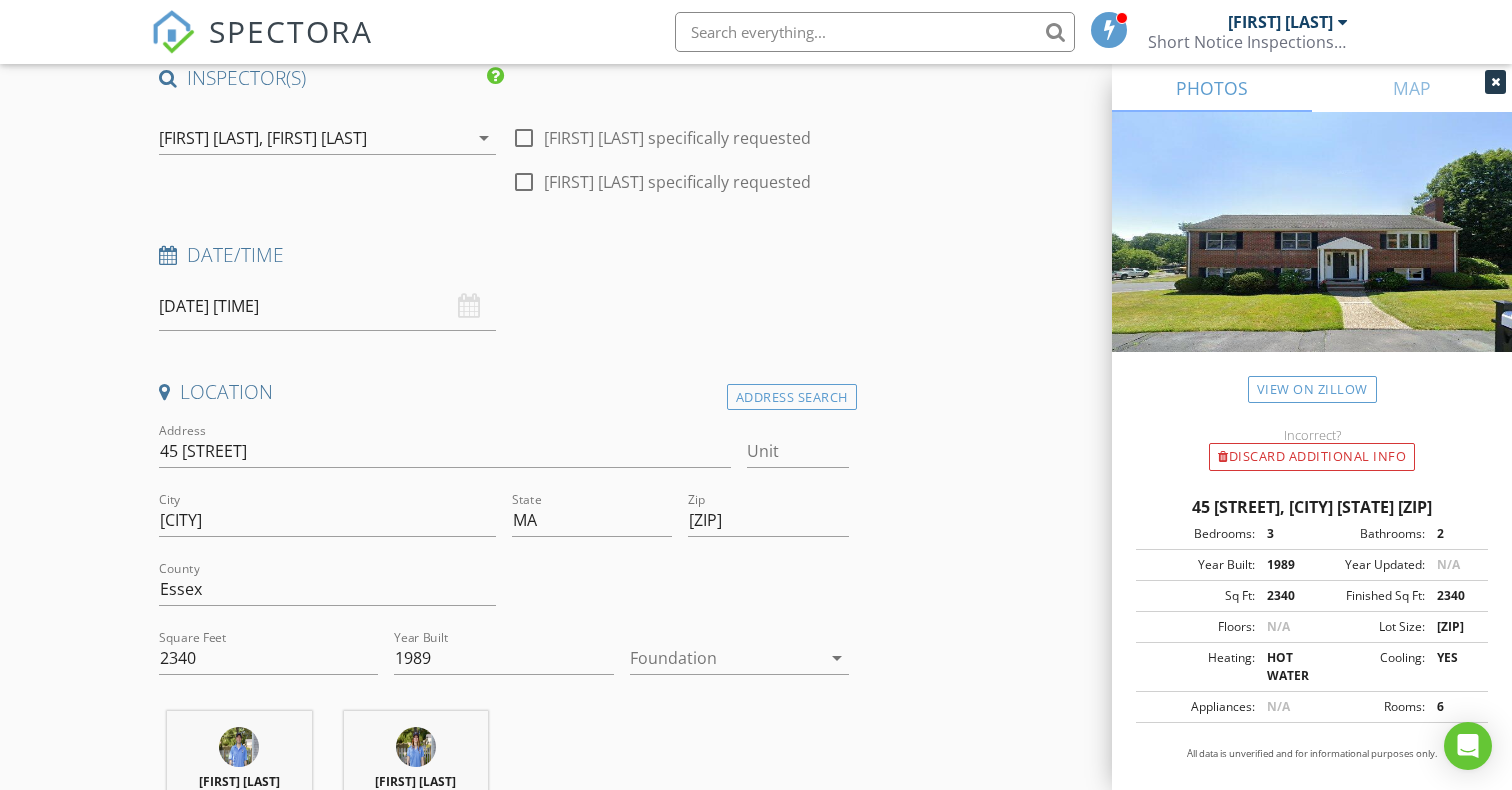 click on "INSPECTOR(S)
check_box   Peter Meriot   PRIMARY   check_box   Trisha Meriot     Peter Meriot,  Trisha Meriot arrow_drop_down   check_box_outline_blank Peter Meriot specifically requested check_box_outline_blank Trisha Meriot specifically requested
Date/Time
07/15/2025 11:00 AM
Location
Address Search       Address 45 Susan Dr   Unit   City Saugus   State MA   Zip 01906   County Essex     Square Feet 2340   Year Built 1989   Foundation arrow_drop_down     Peter Meriot     40.1 miles     (an hour)         Trisha Meriot     40.1 miles     (an hour)
client
check_box Enable Client CC email for this inspection   Client Search     check_box_outline_blank Client is a Company/Organization     First Name   Last Name   Email   CC Email   Phone           Notes   Private Notes
ADD ADDITIONAL client" at bounding box center [756, 1713] 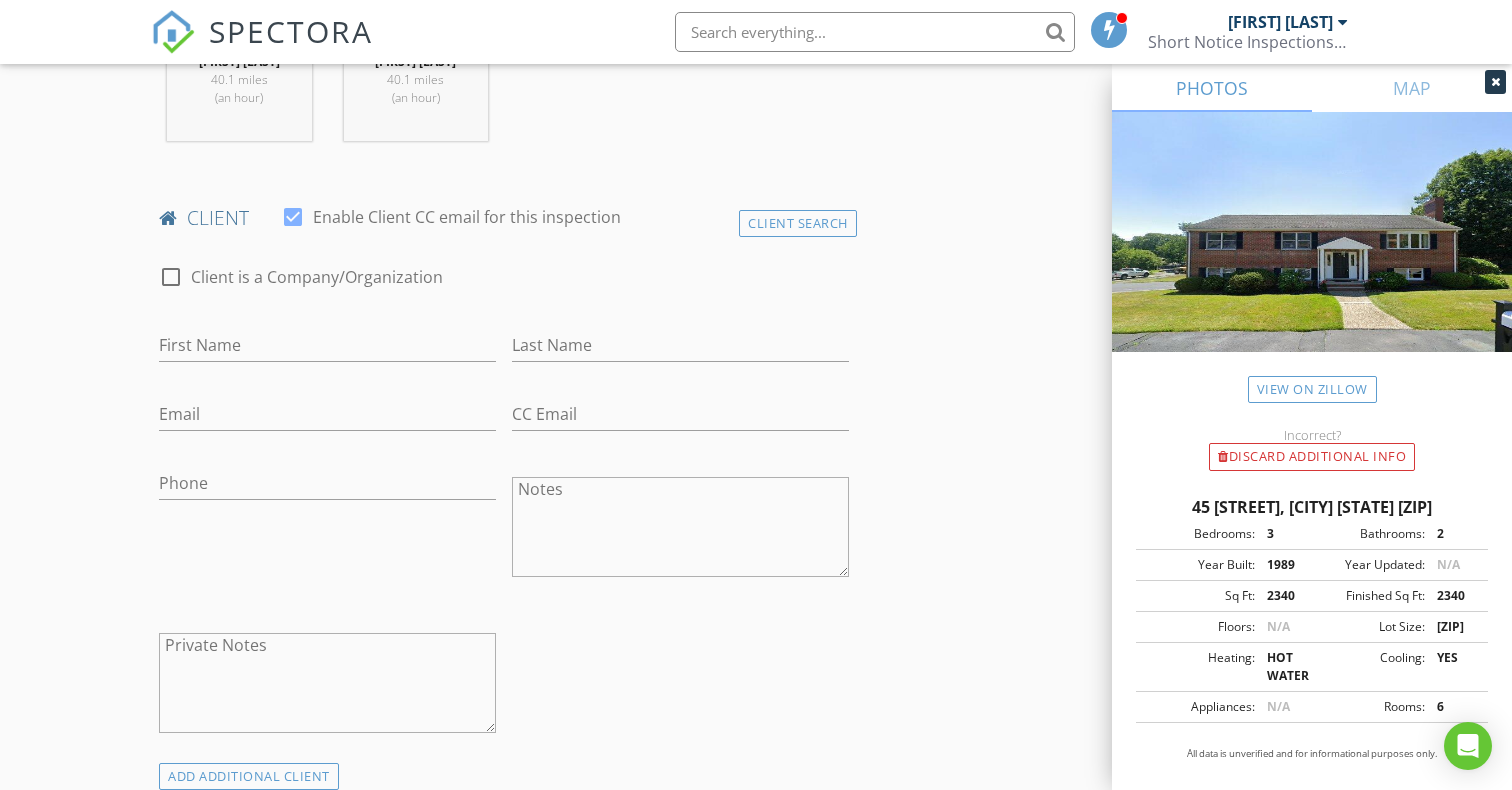 scroll, scrollTop: 887, scrollLeft: 0, axis: vertical 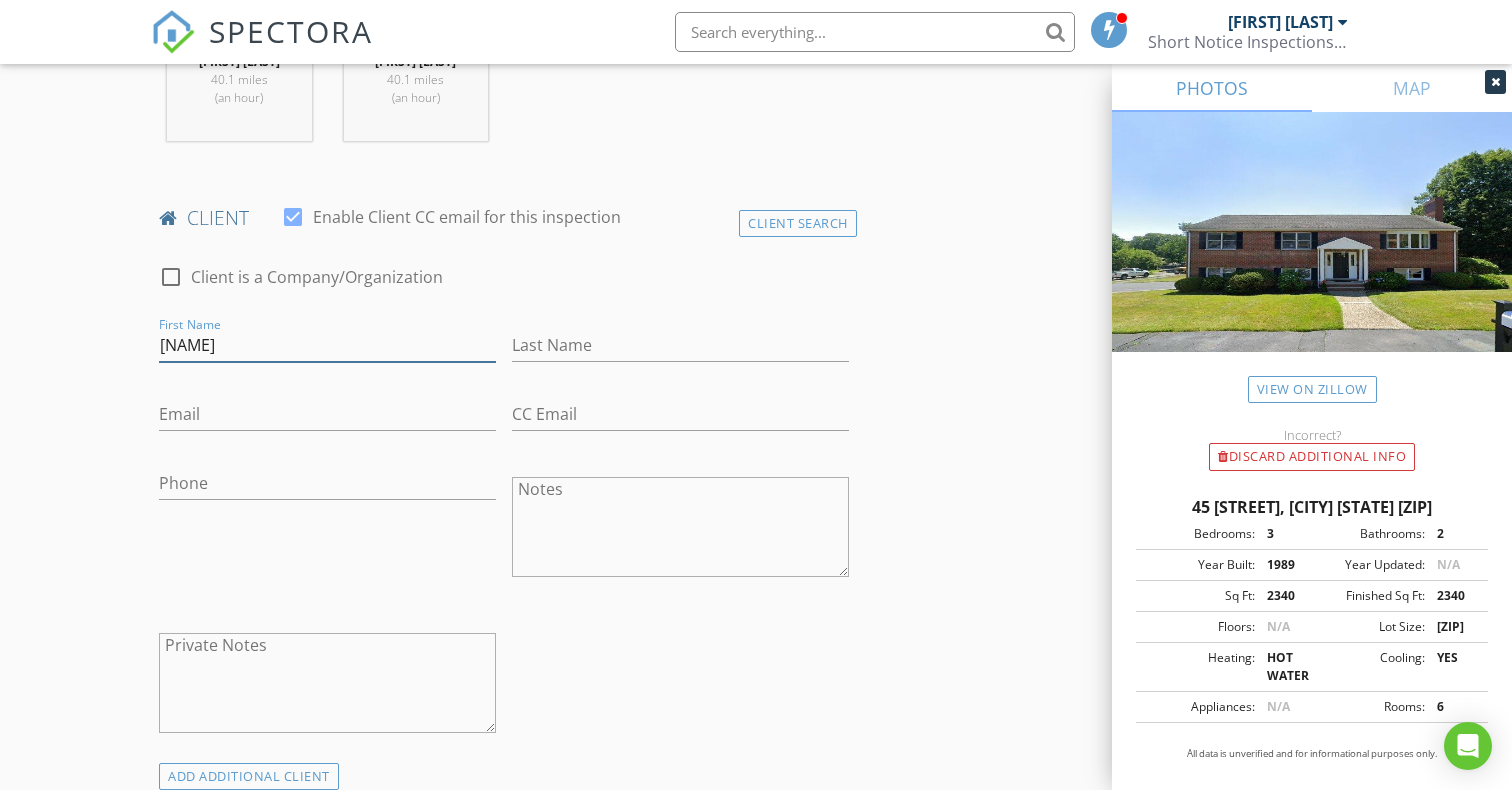 click on "Yasmin" at bounding box center (327, 345) 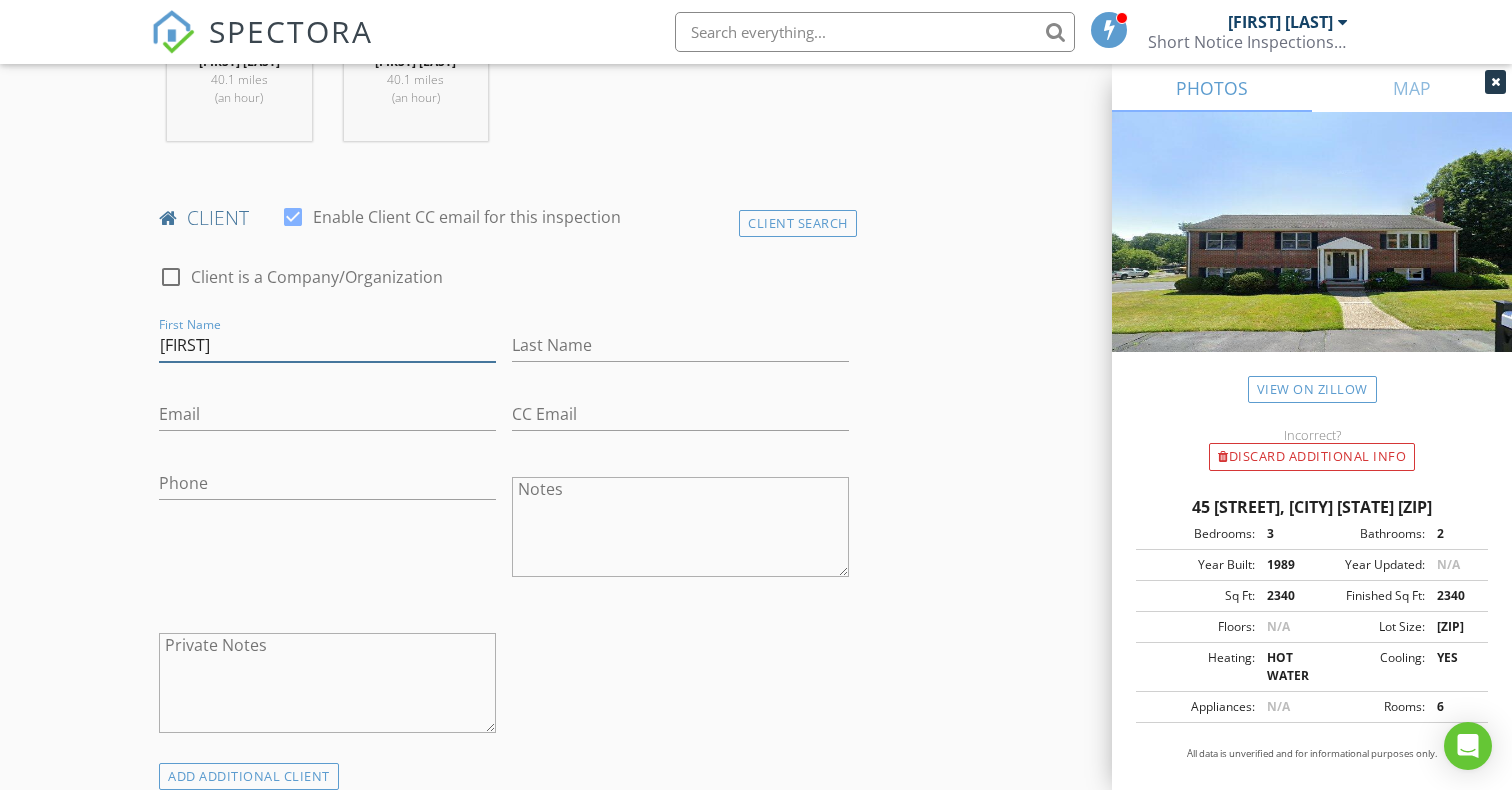 type on "Yasmine" 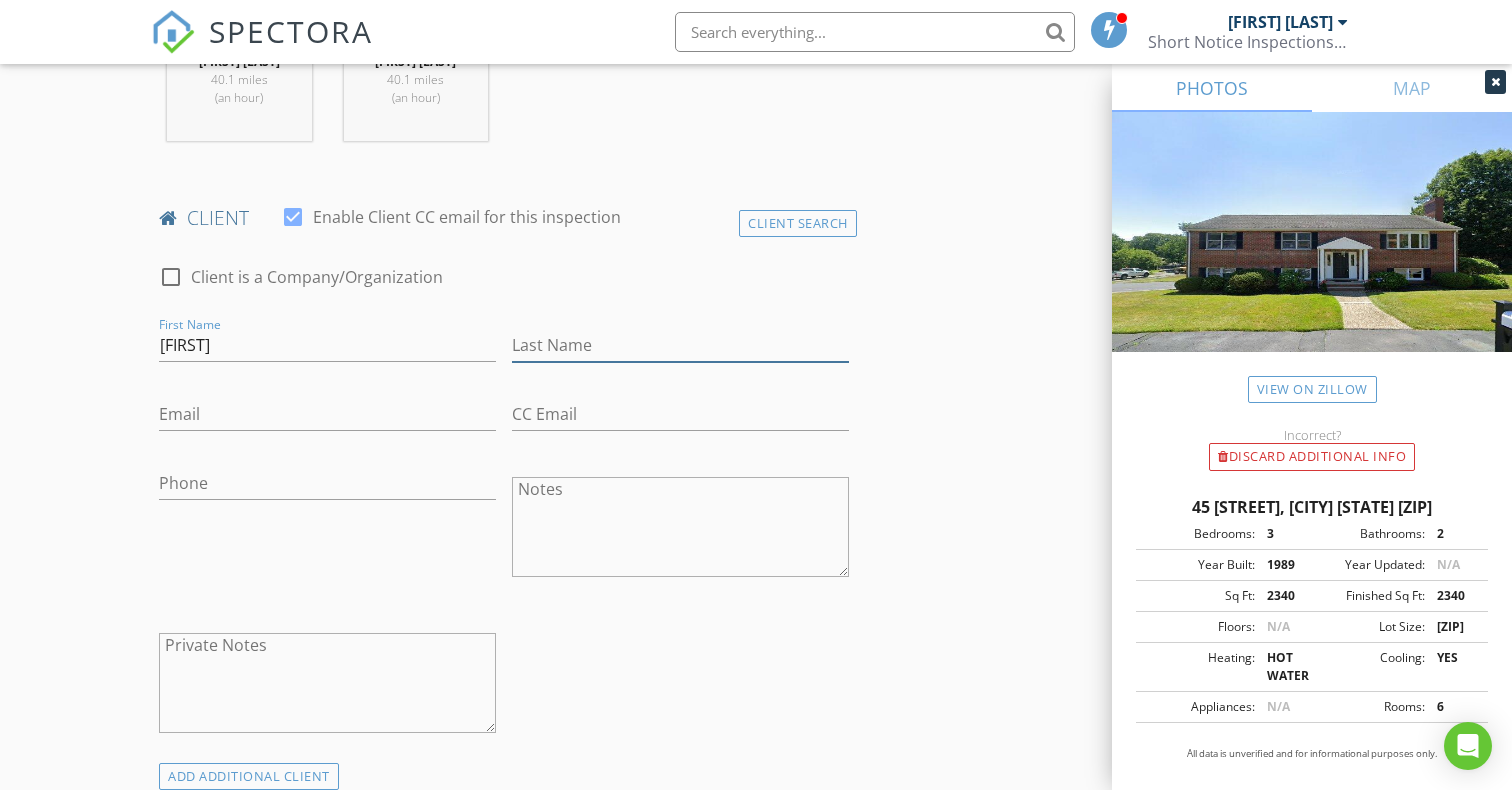 click on "Last Name" at bounding box center [680, 345] 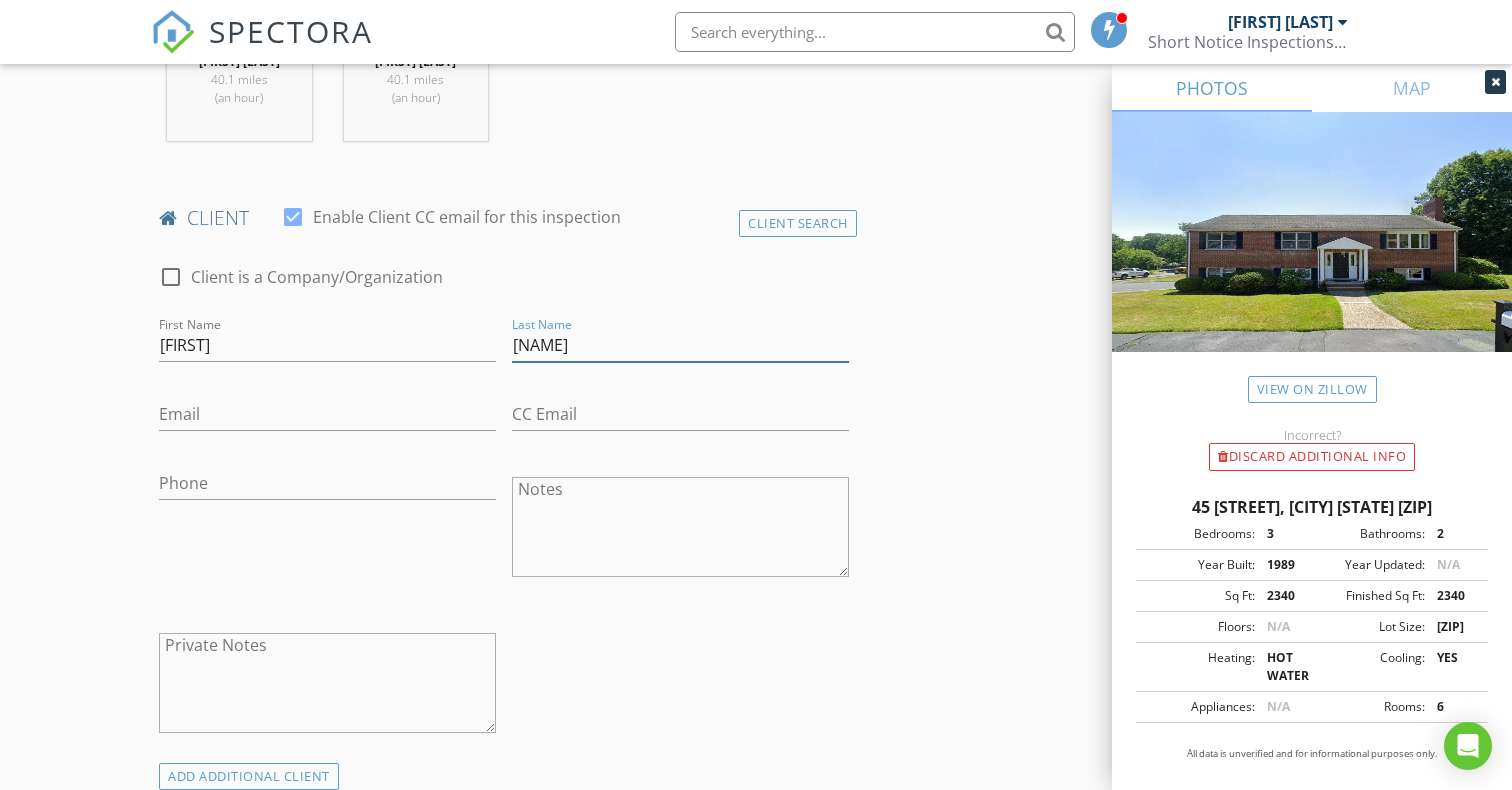 type on "[LAST]" 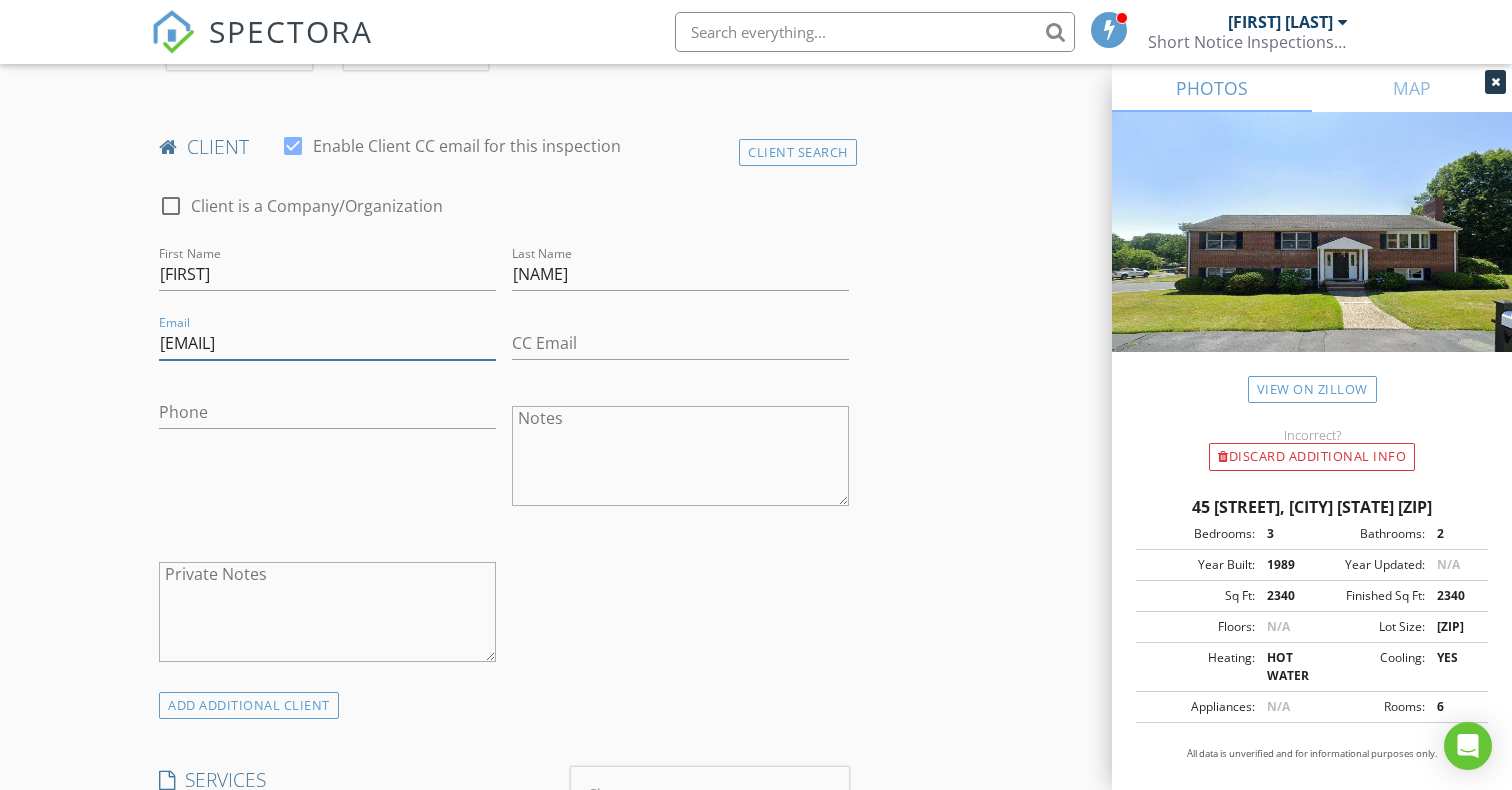 scroll, scrollTop: 961, scrollLeft: 0, axis: vertical 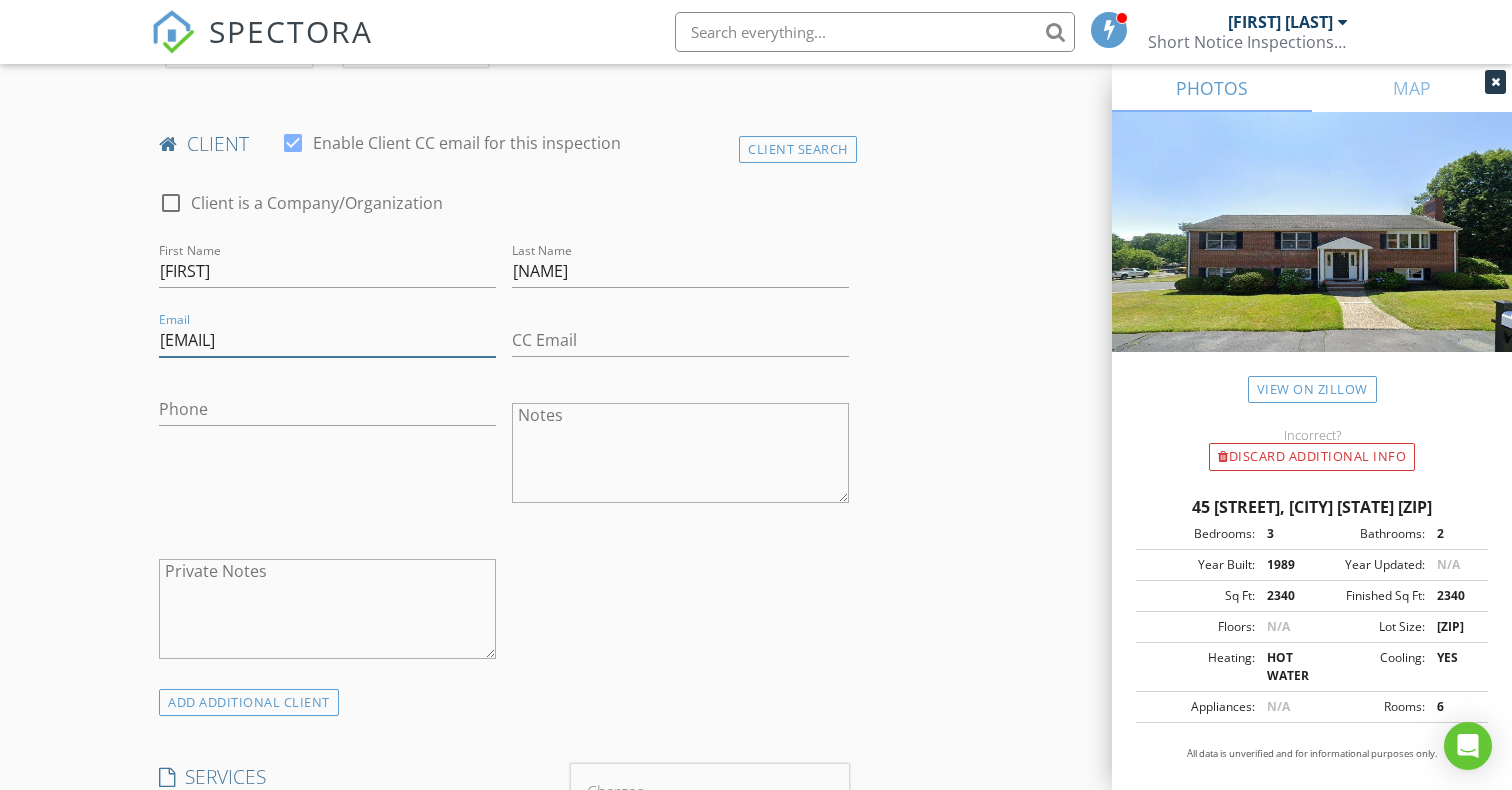 type on "[EMAIL]" 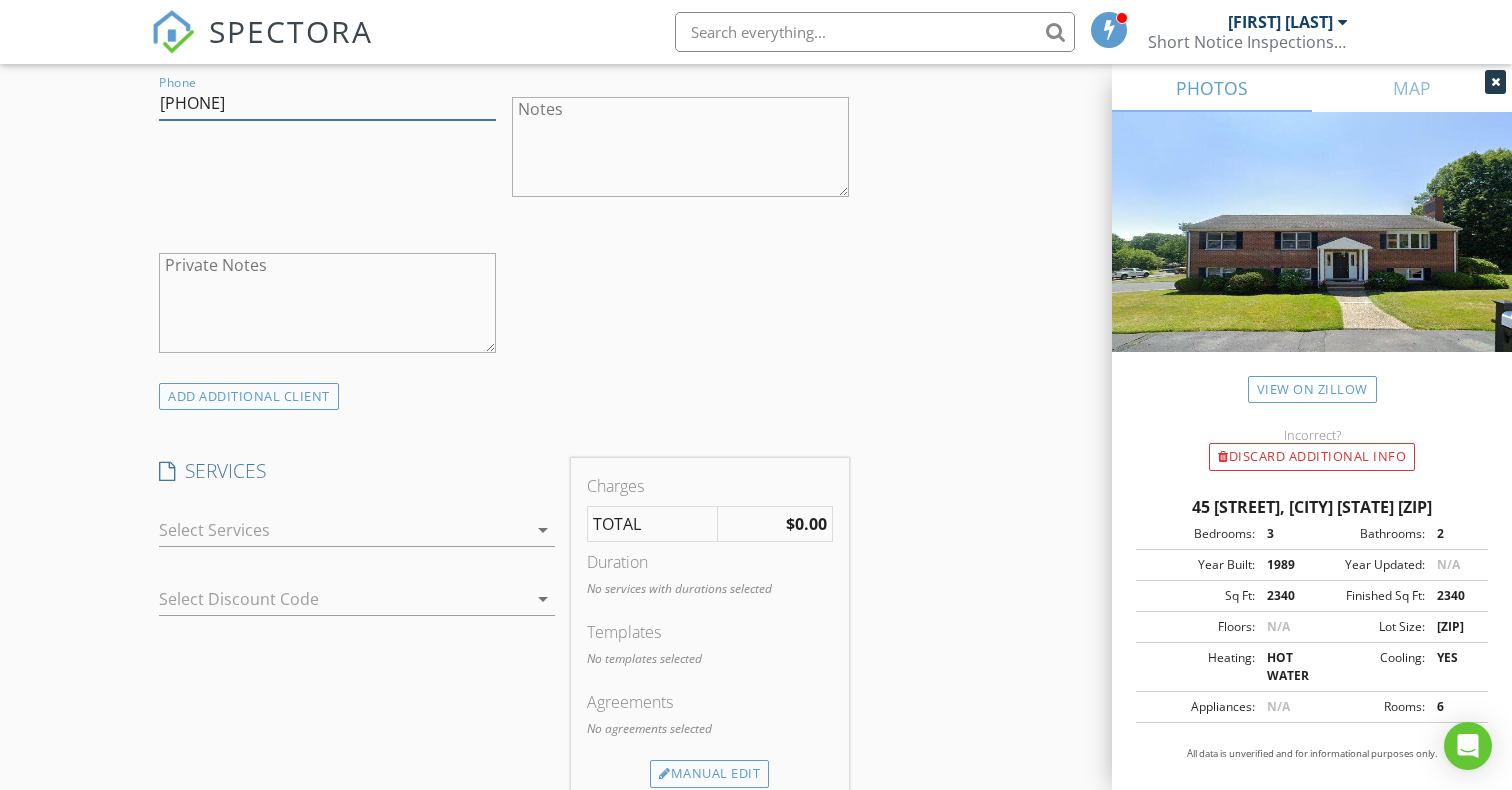scroll, scrollTop: 1282, scrollLeft: 0, axis: vertical 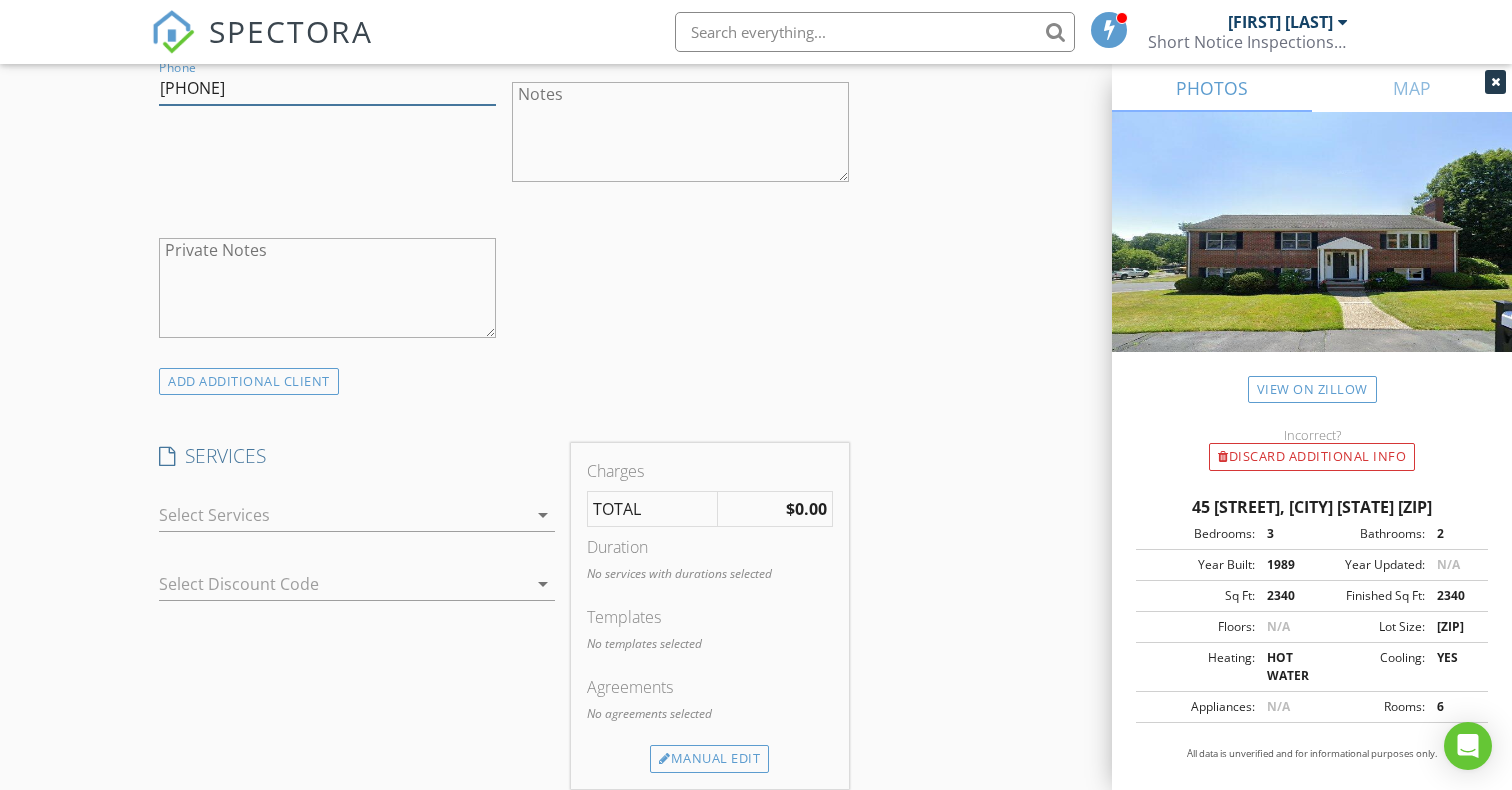 type on "[PHONE]" 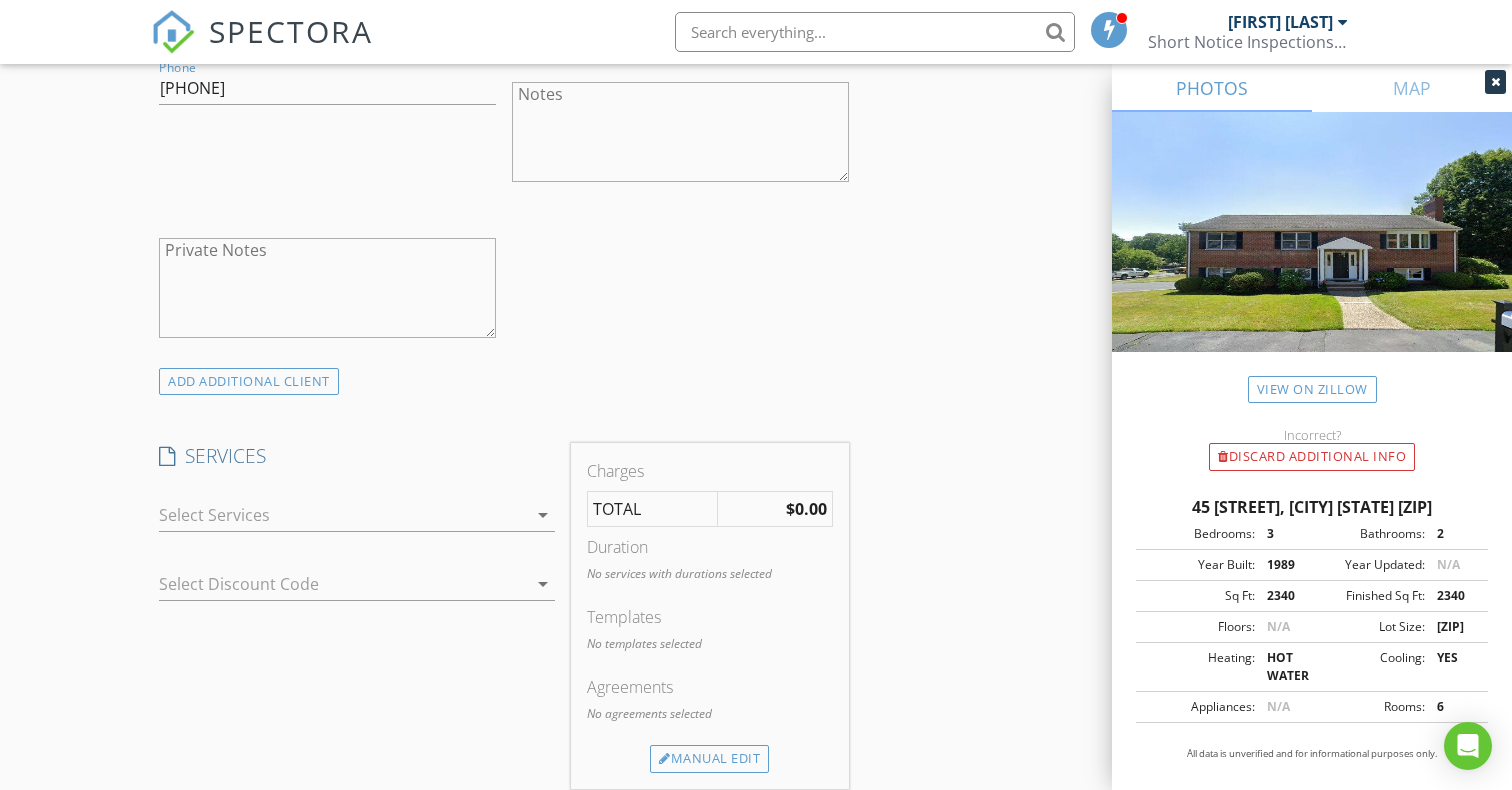 click at bounding box center (343, 515) 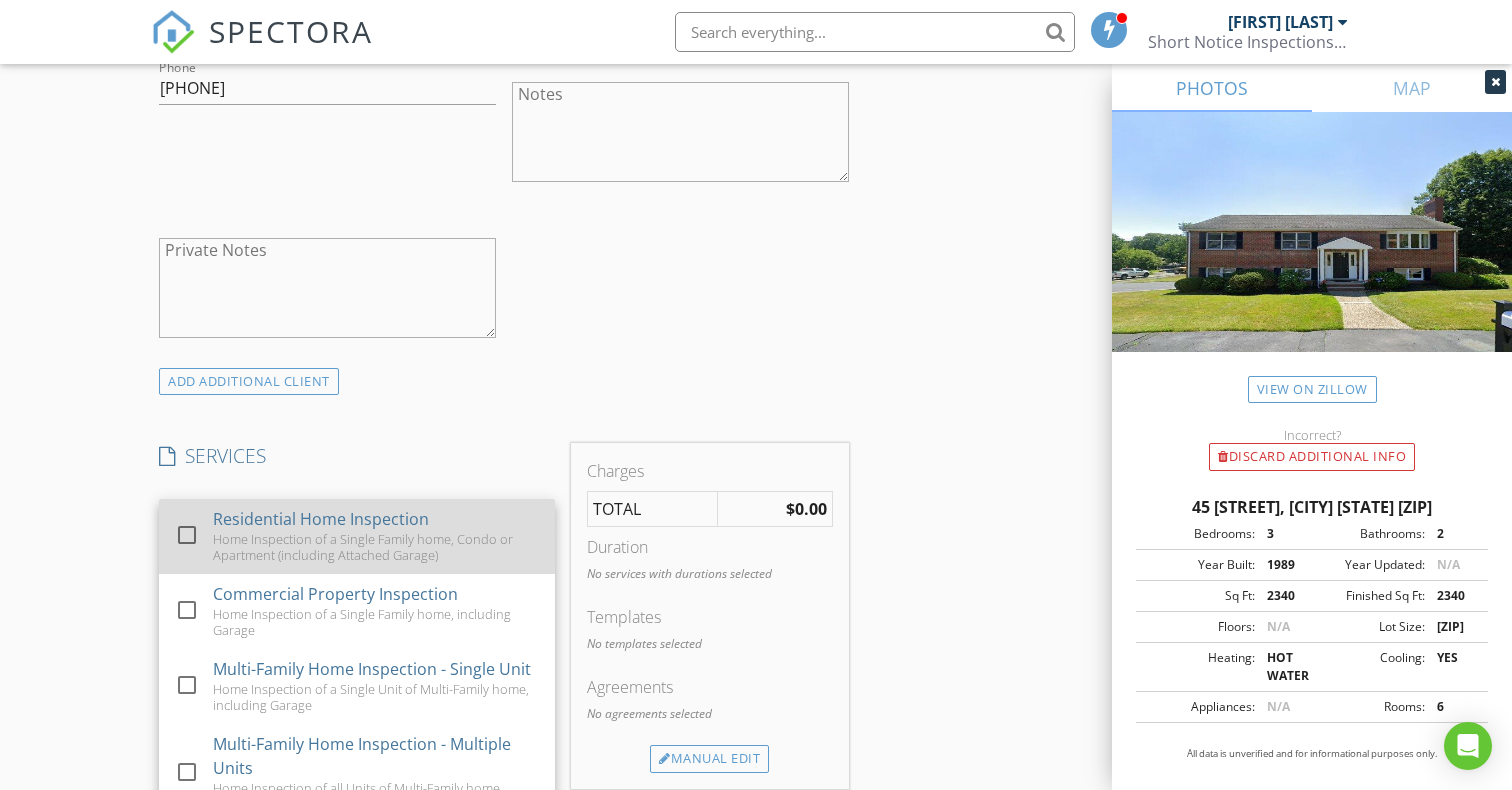 click on "Home Inspection of a Single Family home, Condo or Apartment (including Attached Garage)" at bounding box center [377, 547] 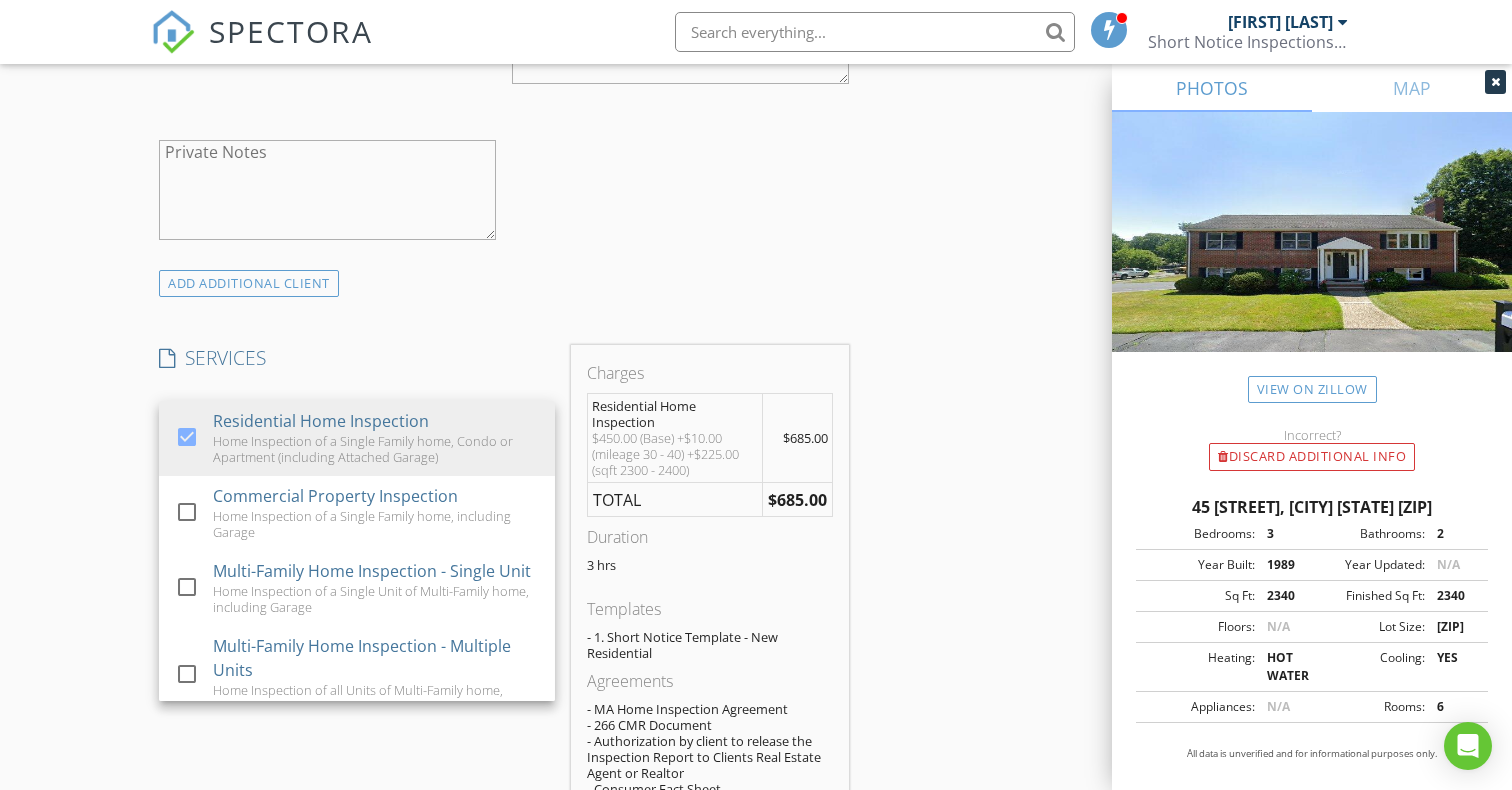 scroll, scrollTop: 1386, scrollLeft: 0, axis: vertical 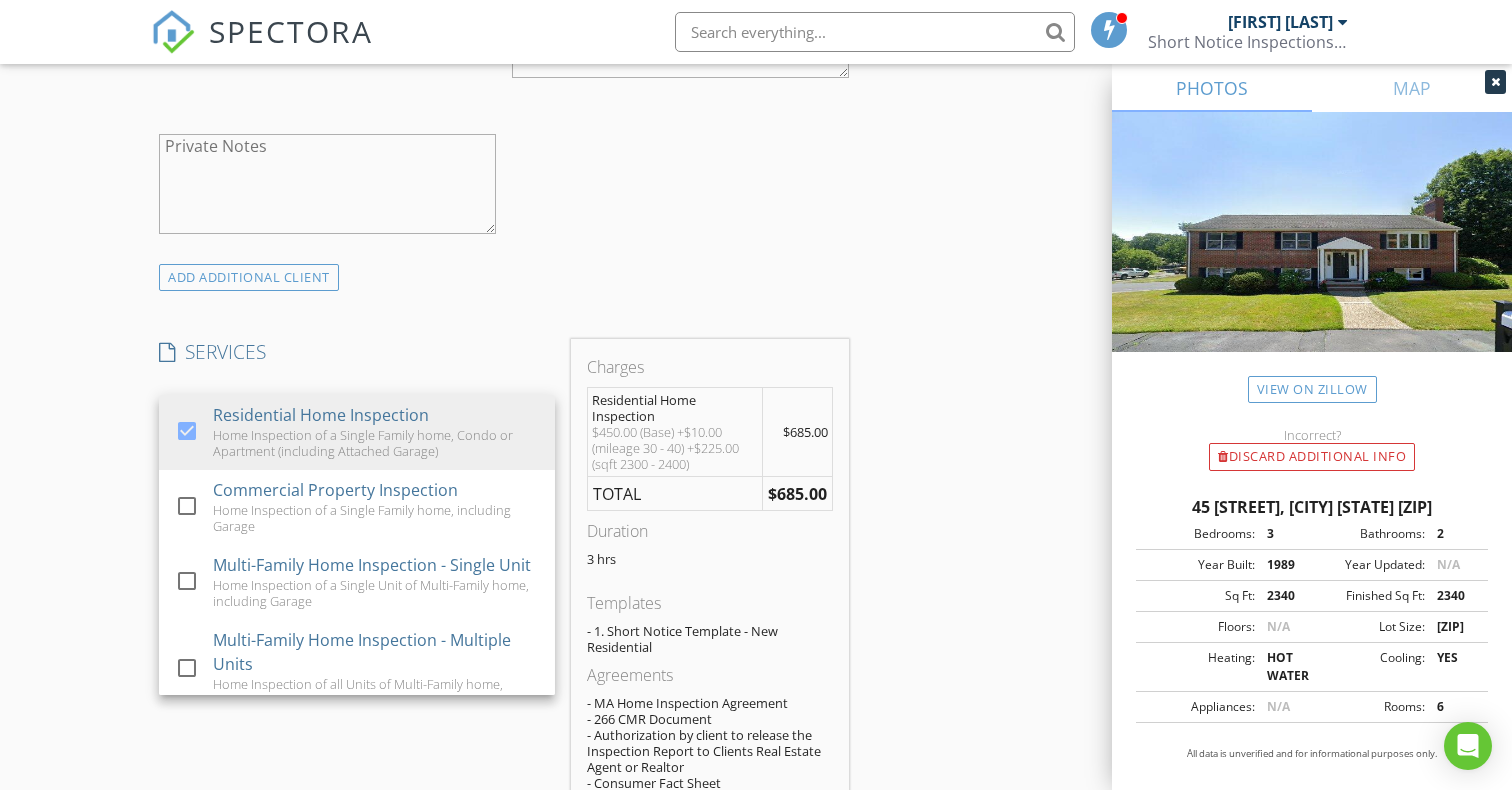click on "INSPECTOR(S)
check_box   Peter Meriot   PRIMARY   check_box   Trisha Meriot     Peter Meriot,  Trisha Meriot arrow_drop_down   check_box_outline_blank Peter Meriot specifically requested check_box_outline_blank Trisha Meriot specifically requested
Date/Time
07/15/2025 11:00 AM
Location
Address Search       Address 45 Susan Dr   Unit   City Saugus   State MA   Zip 01906   County Essex     Square Feet 2340   Year Built 1989   Foundation arrow_drop_down     Peter Meriot     40.1 miles     (an hour)         Trisha Meriot     40.1 miles     (an hour)
client
check_box Enable Client CC email for this inspection   Client Search     check_box_outline_blank Client is a Company/Organization     First Name Yasmine   Last Name Mekroud   Email mekroudy@bhsconnect.org   CC Email   Phone 480-268-5806           Notes   Private Notes          check_box" at bounding box center (756, 590) 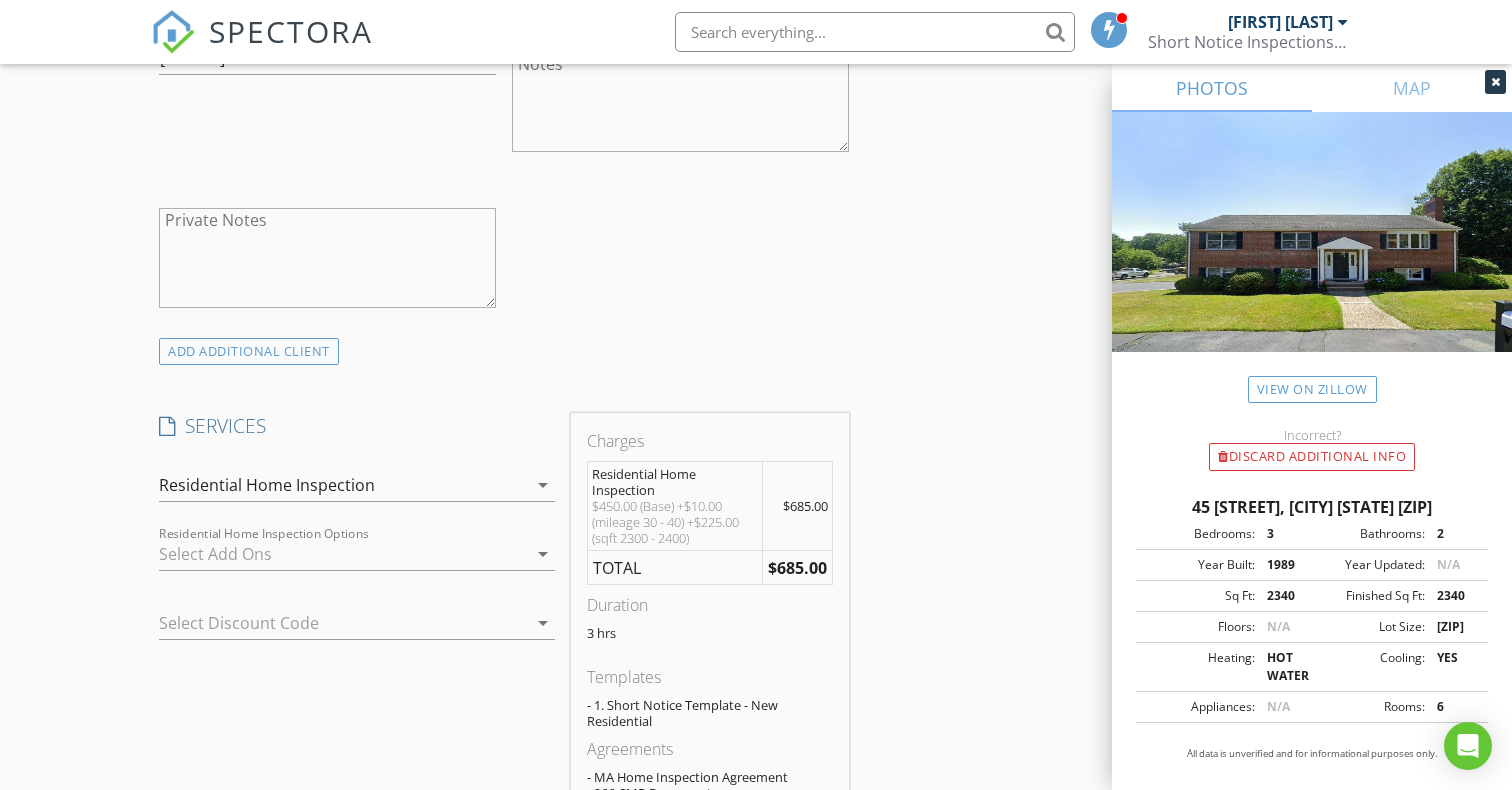 scroll, scrollTop: 1326, scrollLeft: 0, axis: vertical 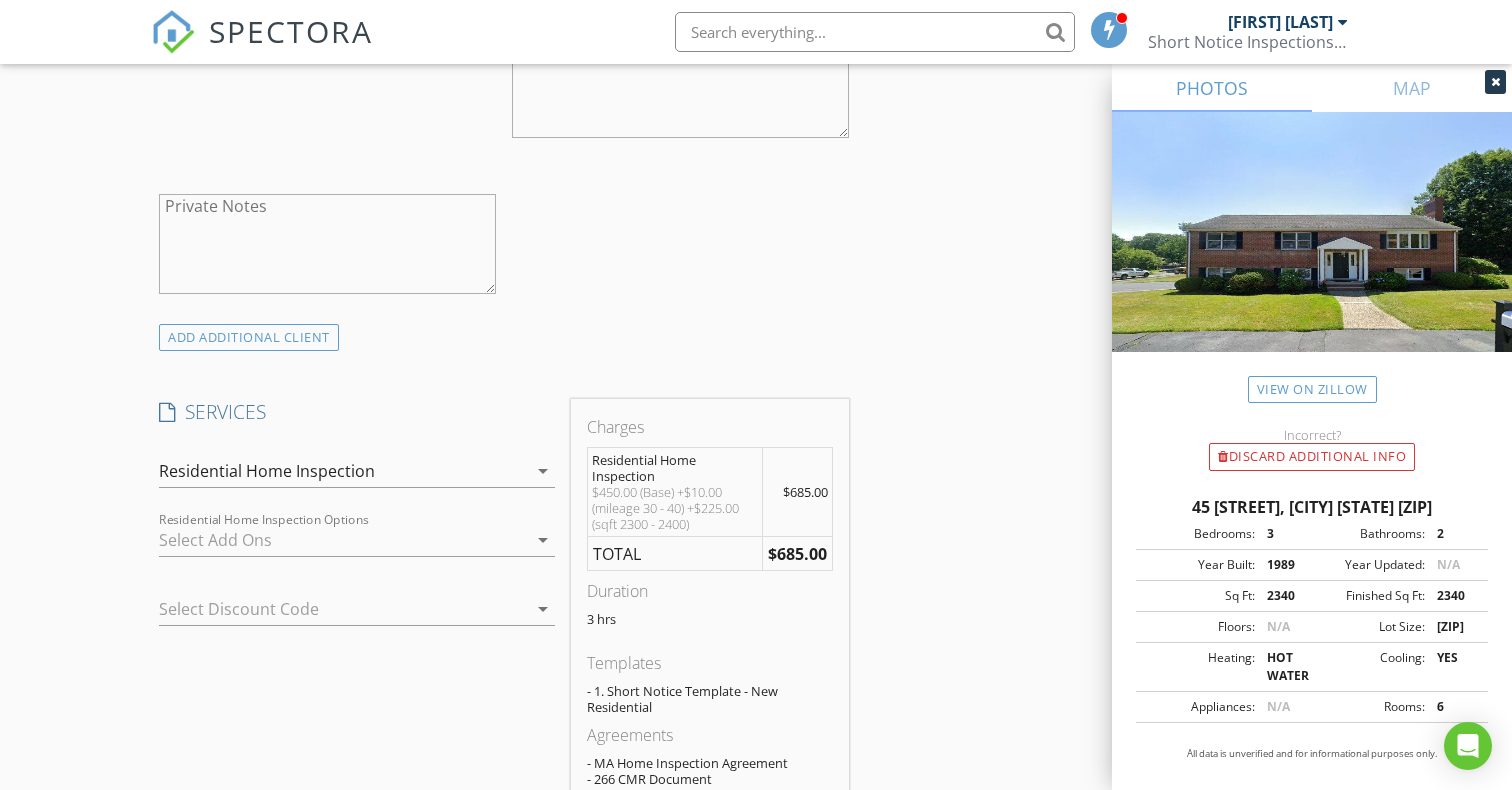 click at bounding box center [343, 540] 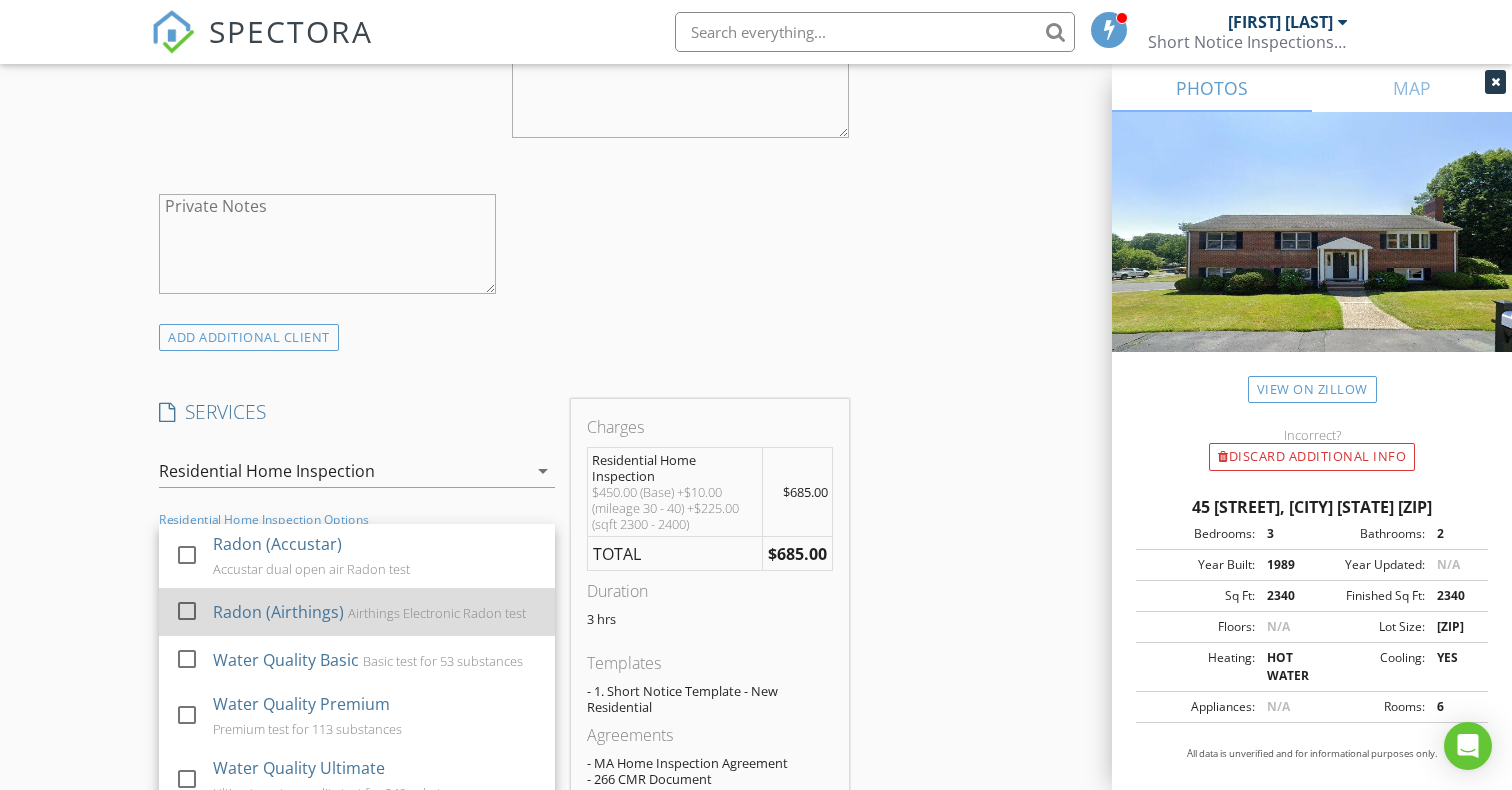click on "Airthings Electronic Radon test" at bounding box center (312, 569) 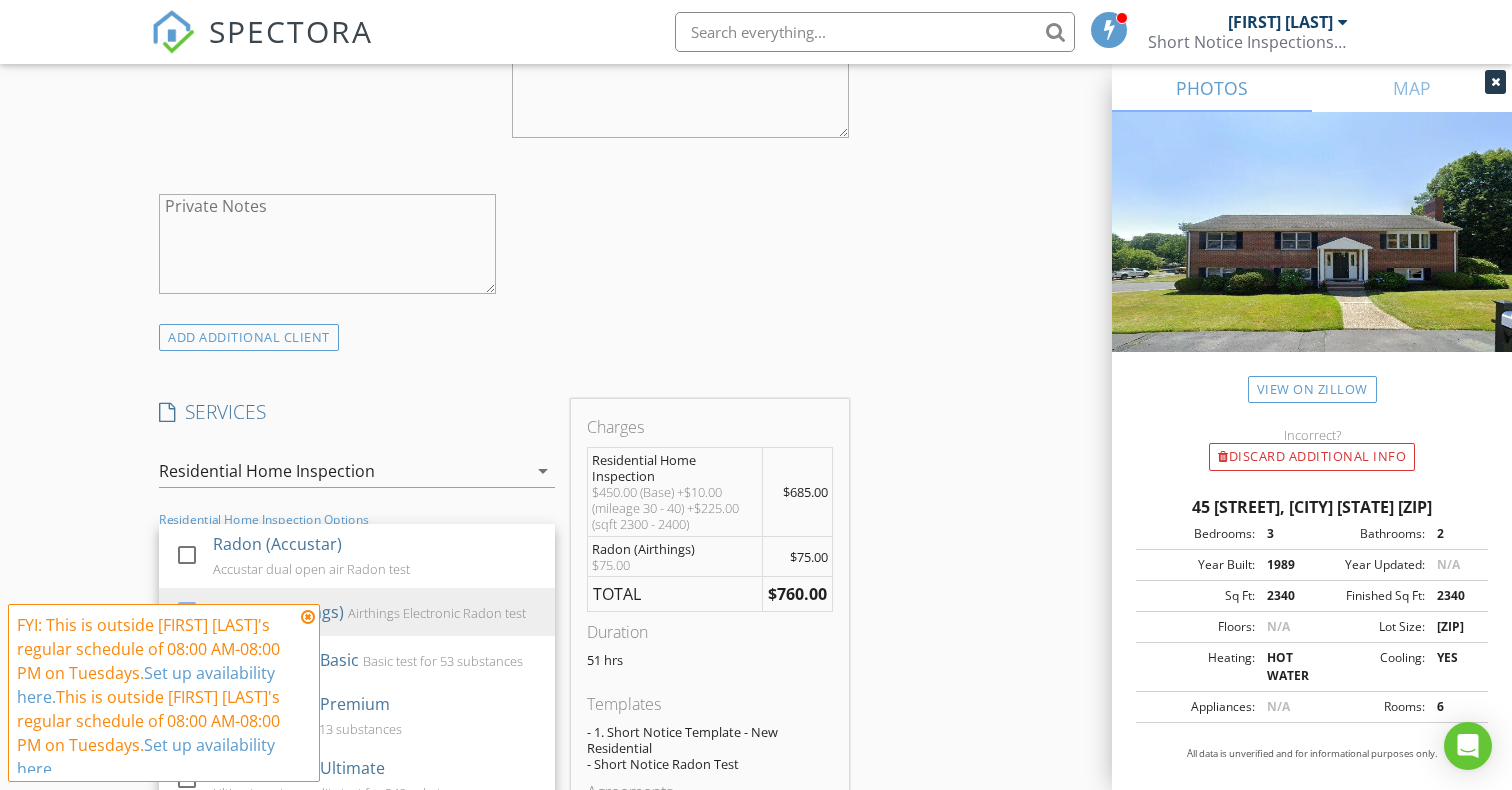 click on "INSPECTOR(S)
check_box   Peter Meriot   PRIMARY   check_box   Trisha Meriot     Peter Meriot,  Trisha Meriot arrow_drop_down   check_box_outline_blank Peter Meriot specifically requested check_box_outline_blank Trisha Meriot specifically requested
Date/Time
07/15/2025 11:00 AM
Location
Address Search       Address 45 Susan Dr   Unit   City Saugus   State MA   Zip 01906   County Essex     Square Feet 2340   Year Built 1989   Foundation arrow_drop_down     Peter Meriot     40.1 miles     (an hour)         Trisha Meriot     40.1 miles     (an hour)
client
check_box Enable Client CC email for this inspection   Client Search     check_box_outline_blank Client is a Company/Organization     First Name Yasmine   Last Name Mekroud   Email mekroudy@bhsconnect.org   CC Email   Phone 480-268-5806           Notes   Private Notes          check_box" at bounding box center [756, 694] 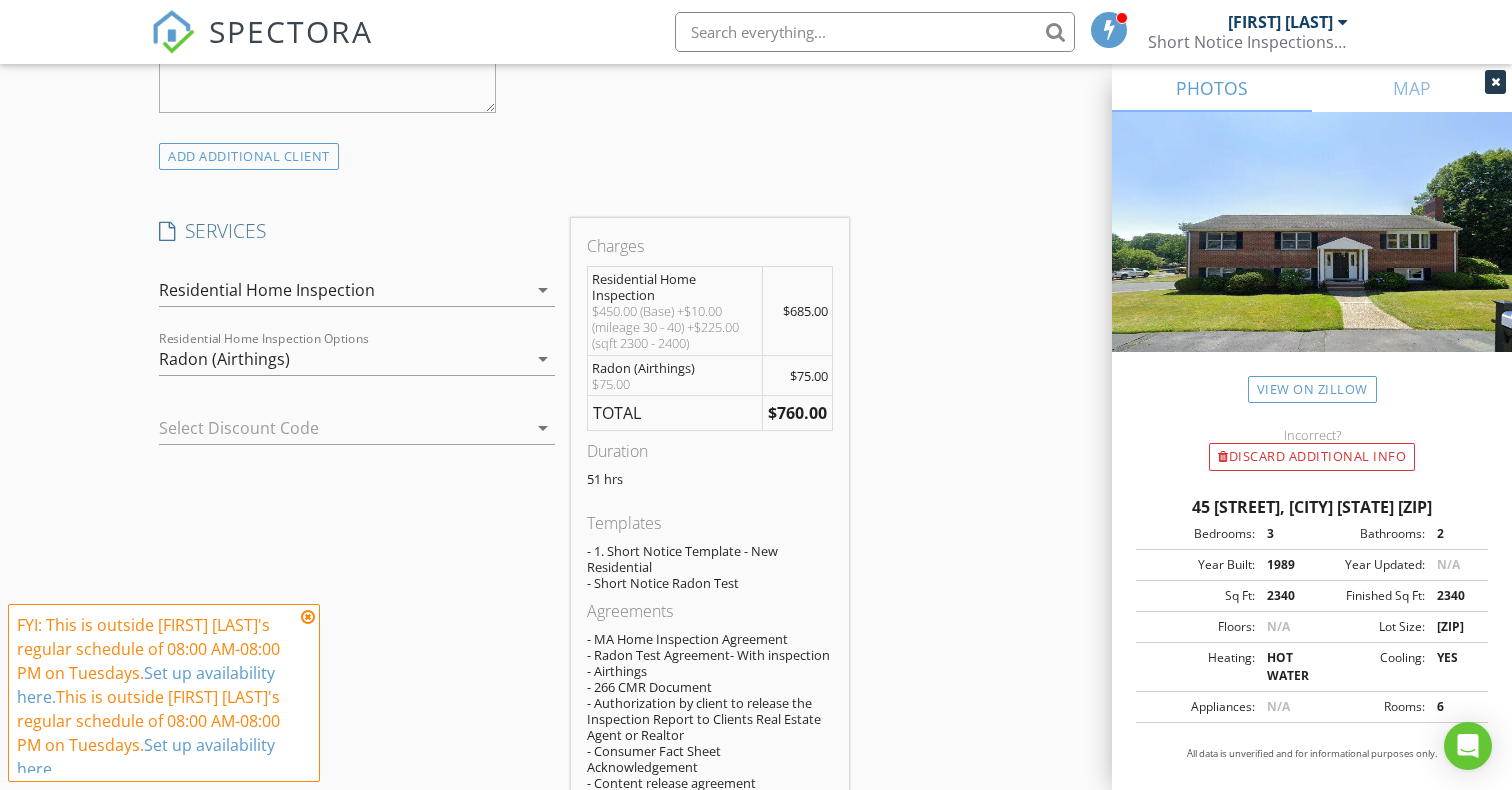 scroll, scrollTop: 1494, scrollLeft: 0, axis: vertical 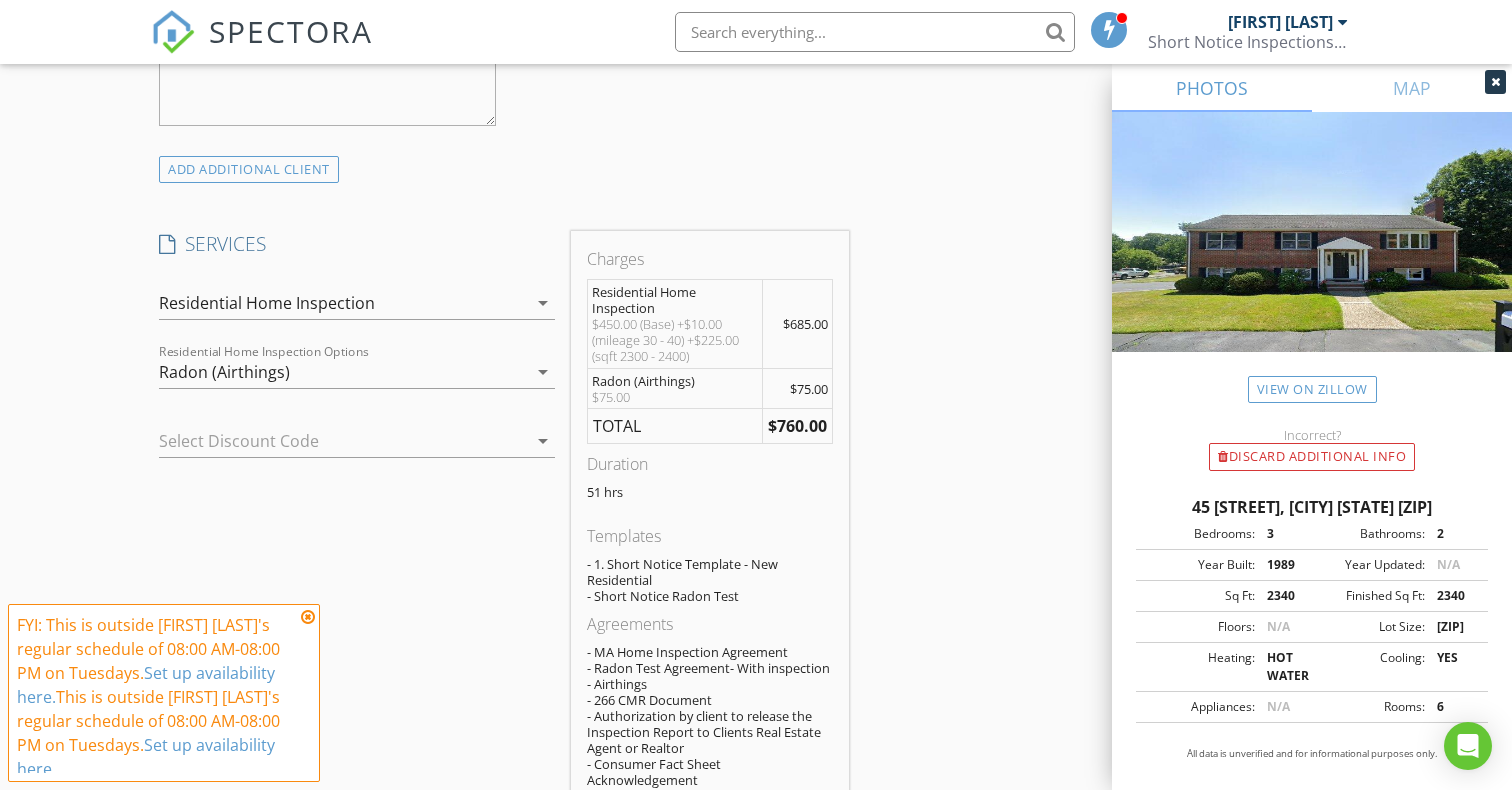 click on "Radon (Airthings)" at bounding box center [343, 372] 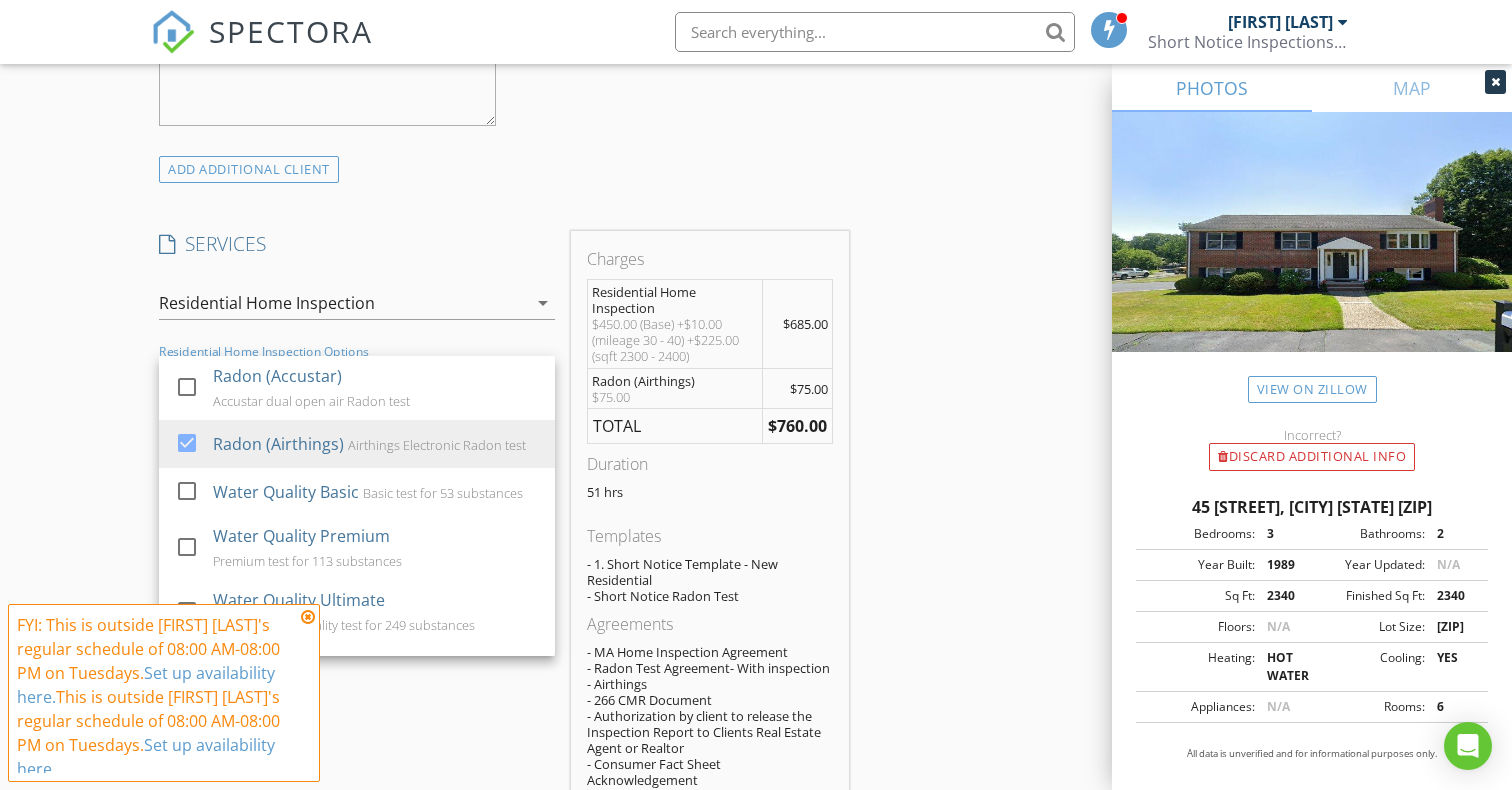 click on "New Inspection
Click here to use the New Order Form
INSPECTOR(S)
check_box   Peter Meriot   PRIMARY   check_box   Trisha Meriot     Peter Meriot,  Trisha Meriot arrow_drop_down   check_box_outline_blank Peter Meriot specifically requested check_box_outline_blank Trisha Meriot specifically requested
Date/Time
07/15/2025 11:00 AM
Location
Address Search       Address 45 Susan Dr   Unit   City Saugus   State MA   Zip 01906   County Essex     Square Feet 2340   Year Built 1989   Foundation arrow_drop_down     Peter Meriot     40.1 miles     (an hour)         Trisha Meriot     40.1 miles     (an hour)
client
check_box Enable Client CC email for this inspection   Client Search     check_box_outline_blank Client is a Company/Organization     First Name Yasmine   Last Name Mekroud   Email mekroudy@bhsconnect.org   CC Email   Phone 480-268-5806" at bounding box center [756, 493] 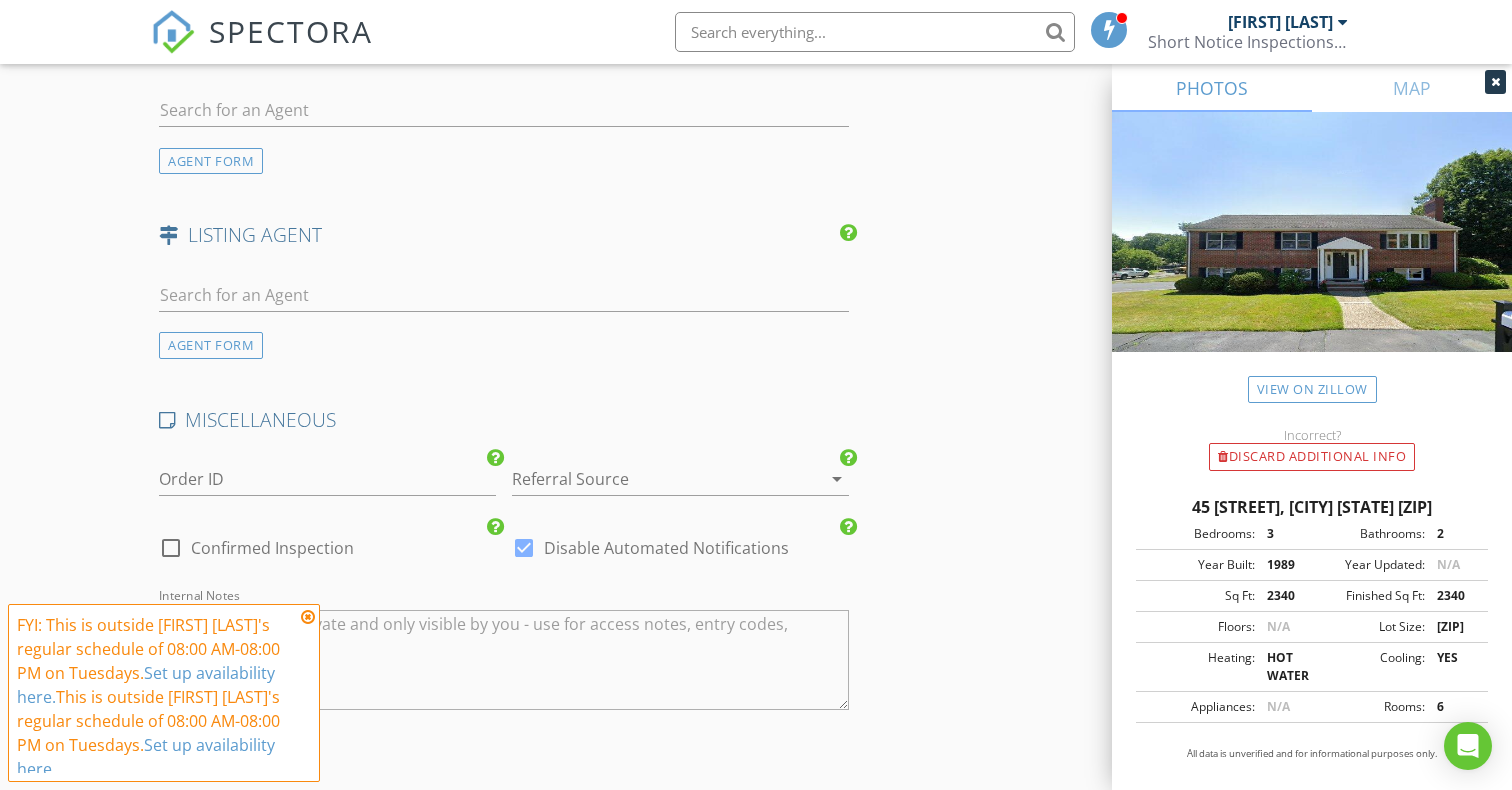 scroll, scrollTop: 2903, scrollLeft: 0, axis: vertical 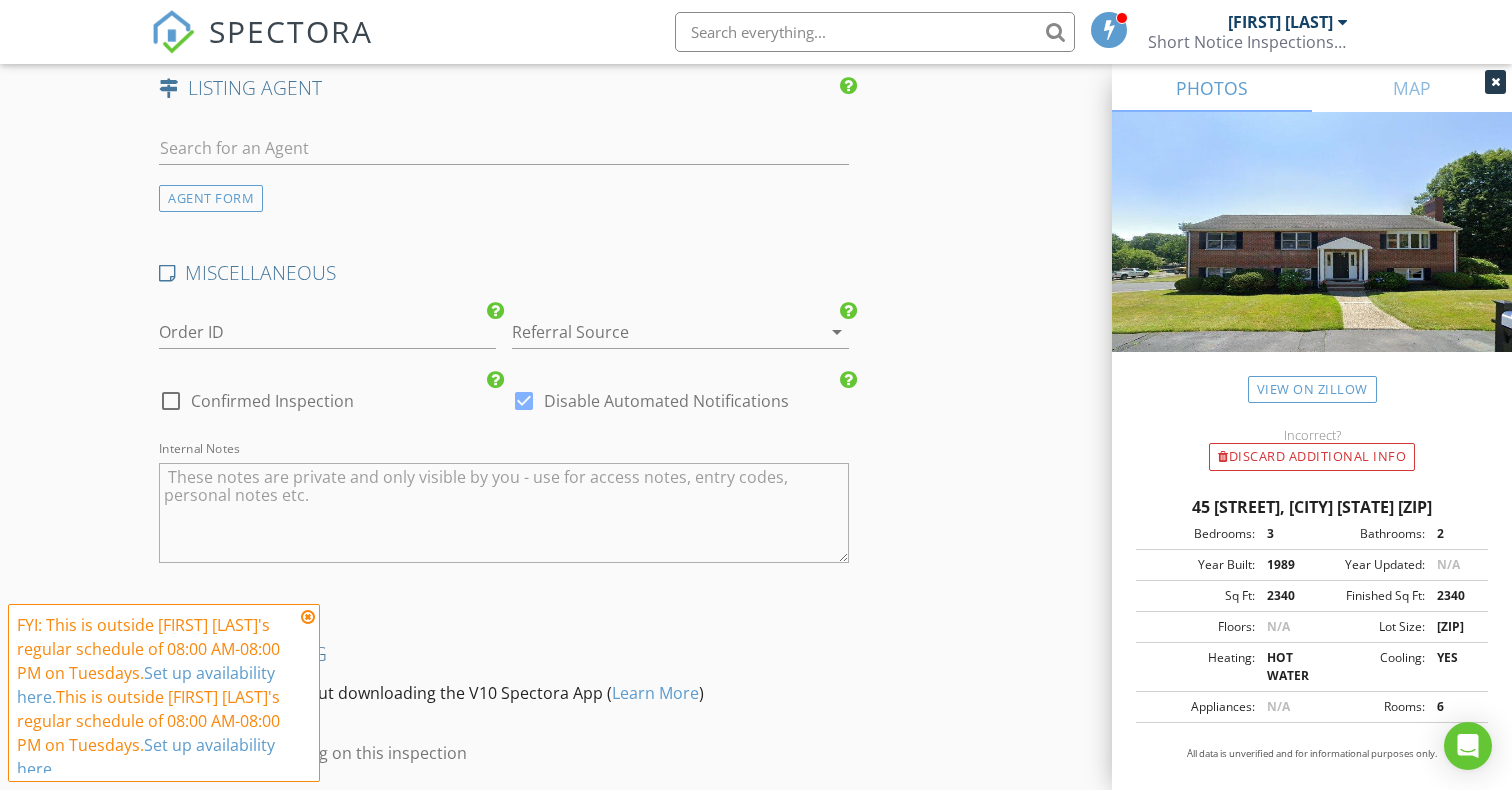 click at bounding box center (652, 332) 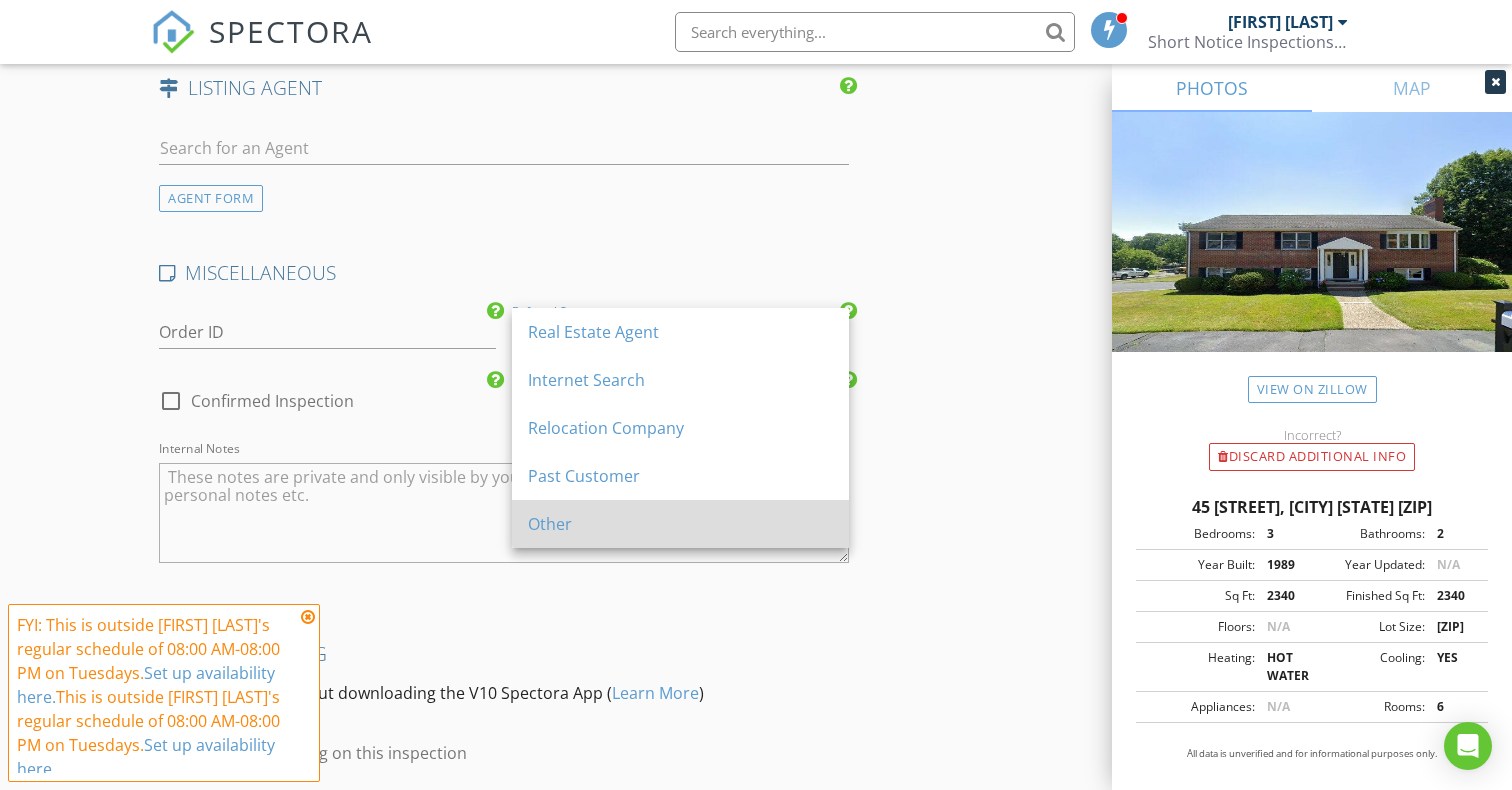 click on "Other" at bounding box center (680, 332) 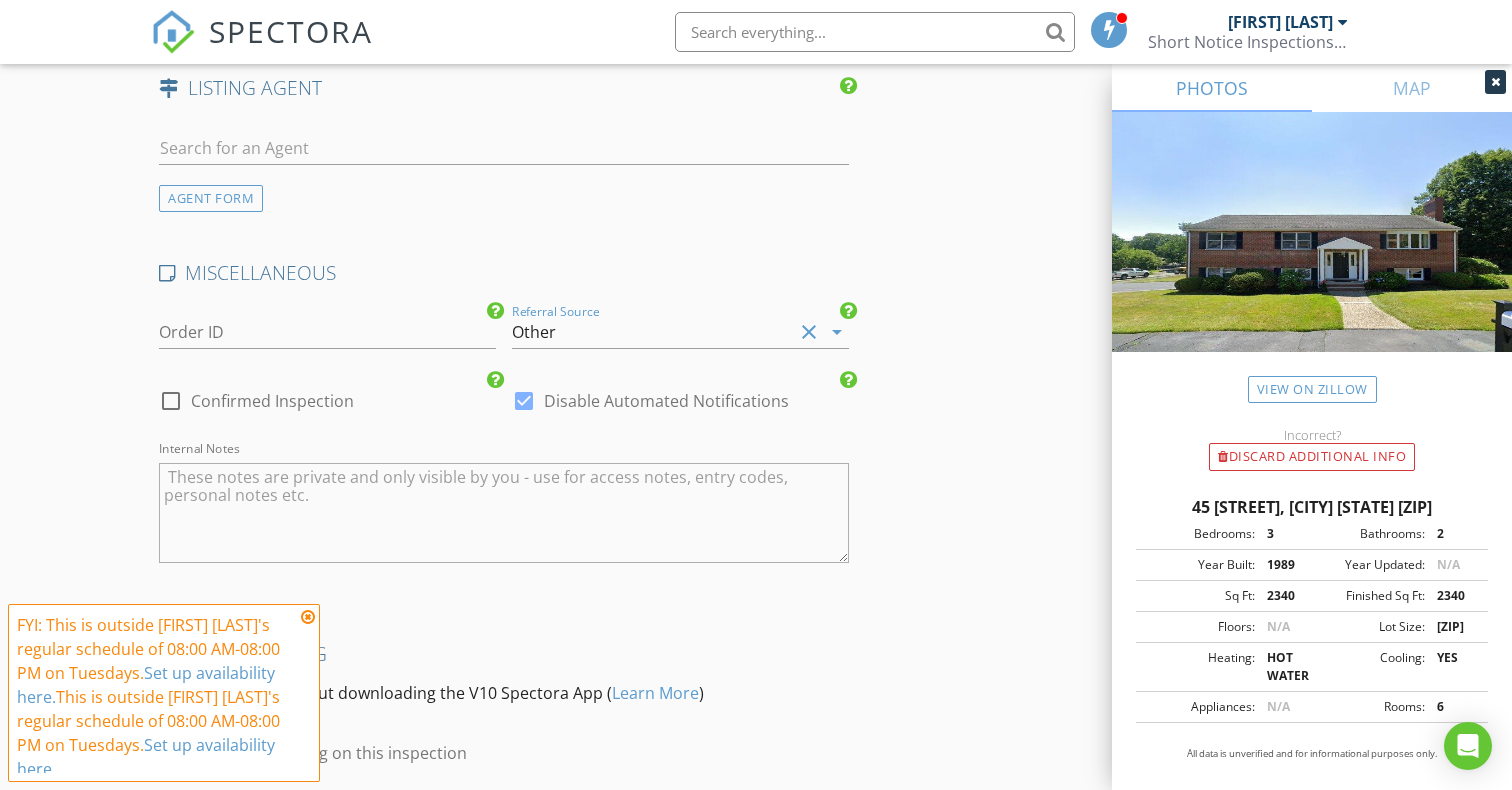 click at bounding box center (308, 617) 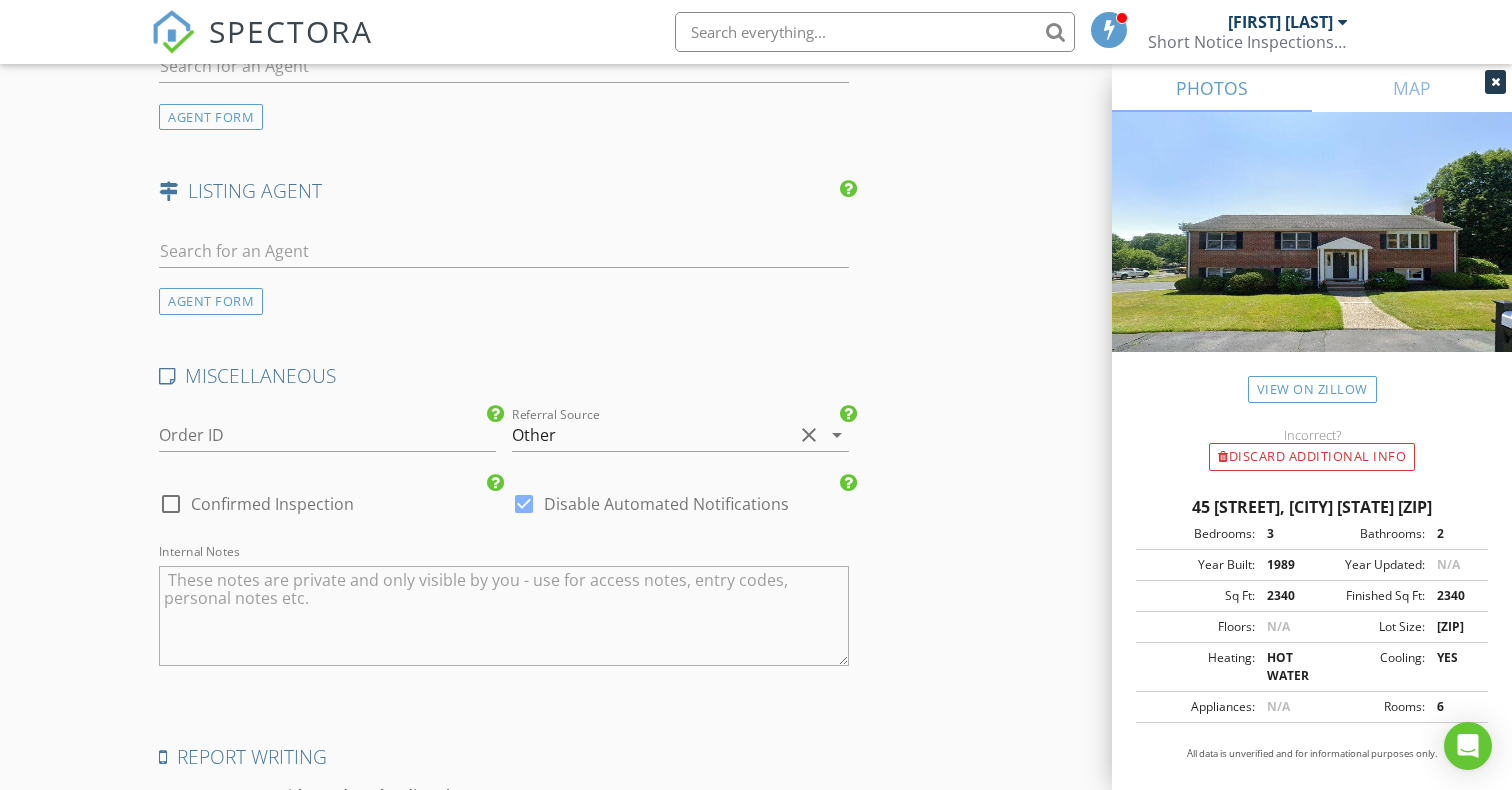 scroll, scrollTop: 2786, scrollLeft: 0, axis: vertical 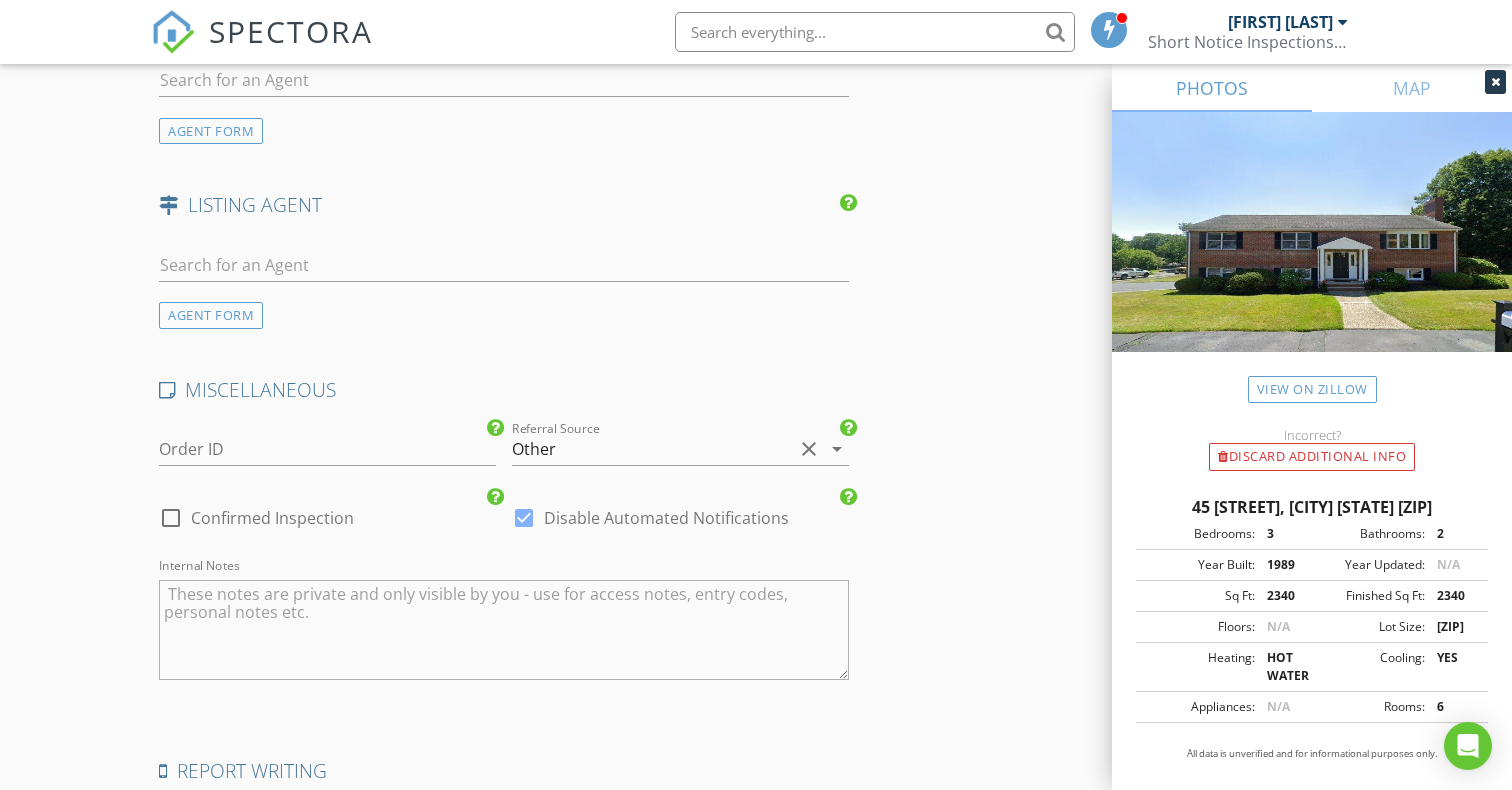 click at bounding box center [524, 518] 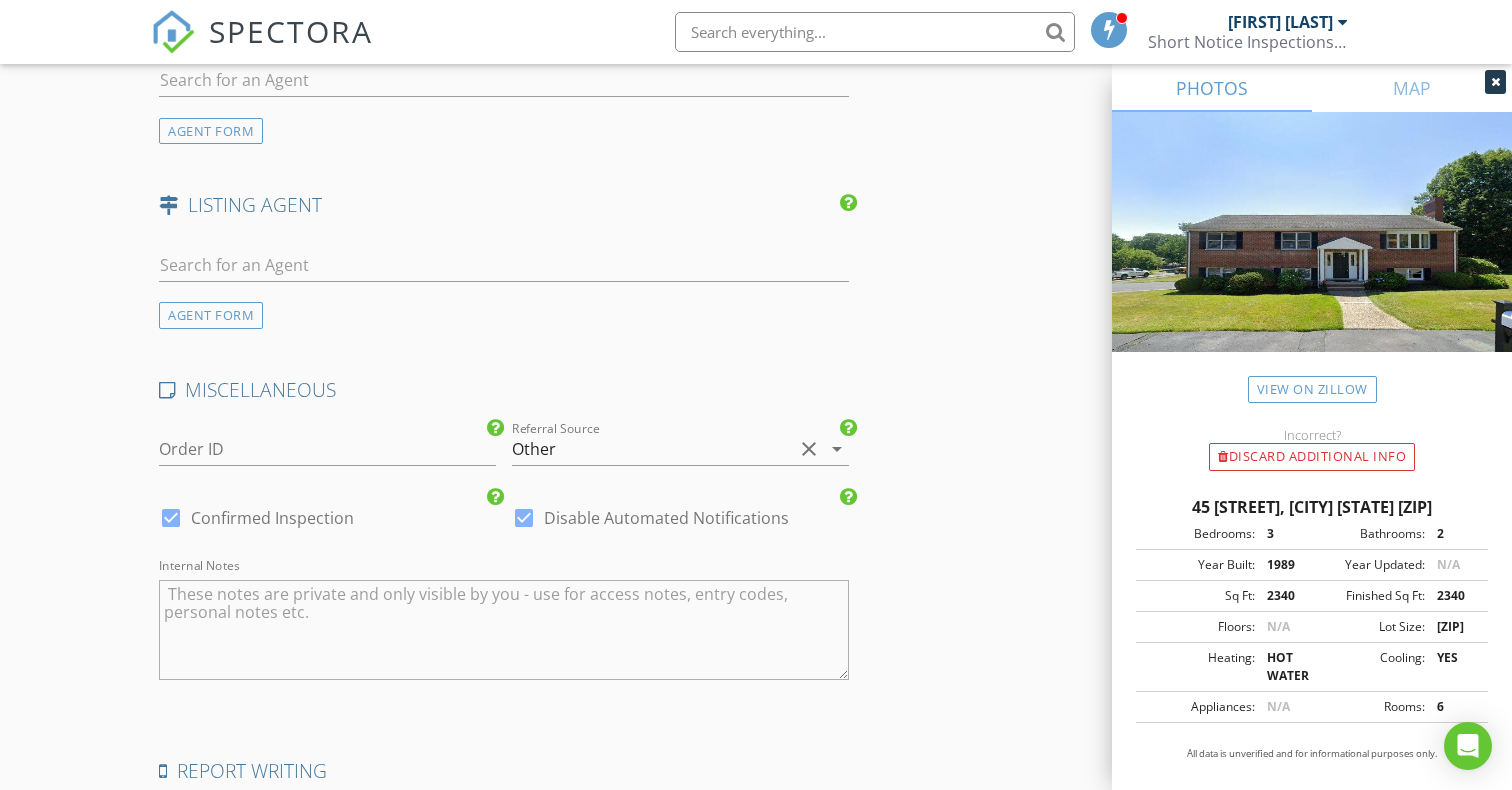 click at bounding box center (171, 518) 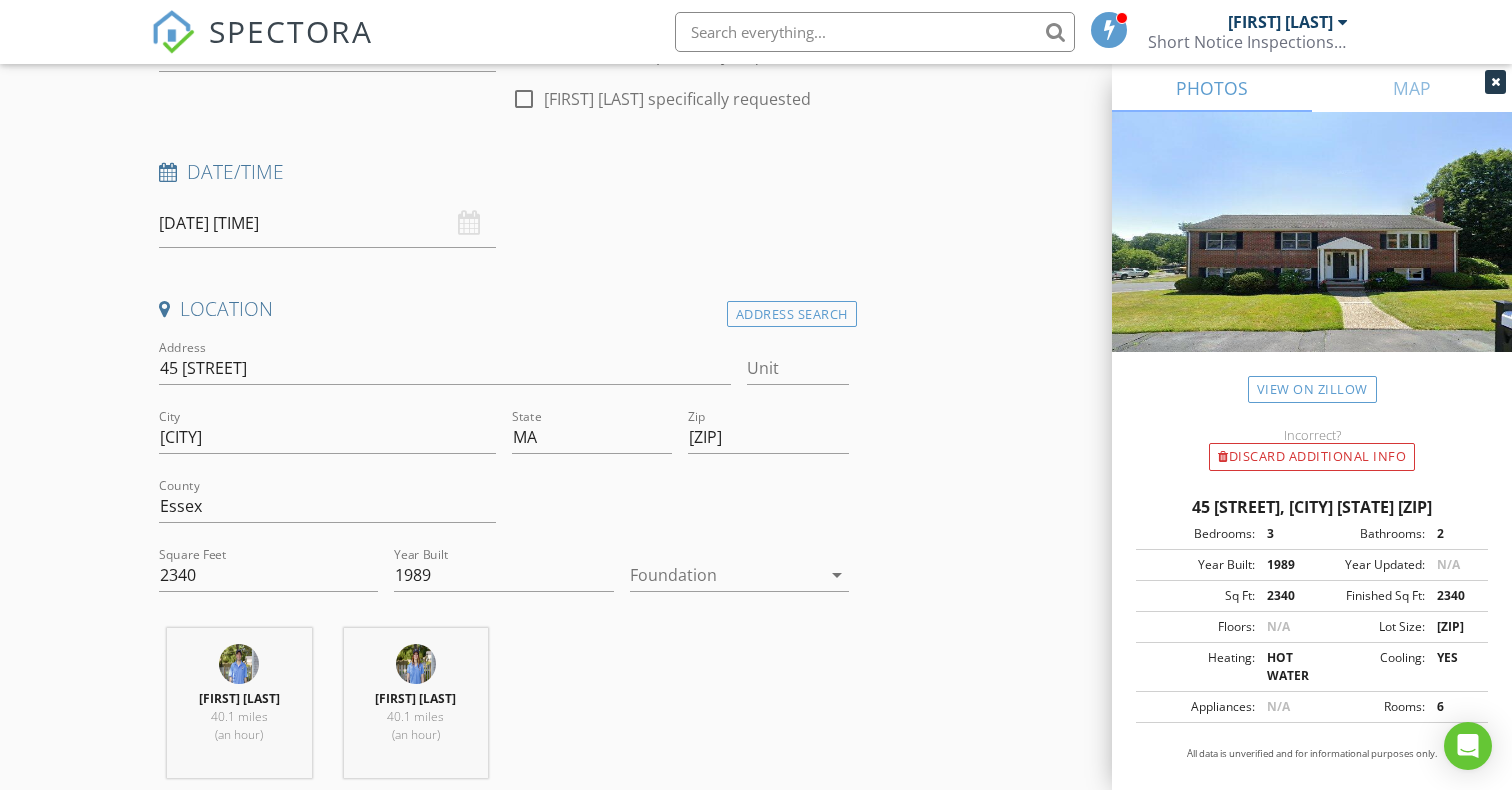 scroll, scrollTop: 252, scrollLeft: 0, axis: vertical 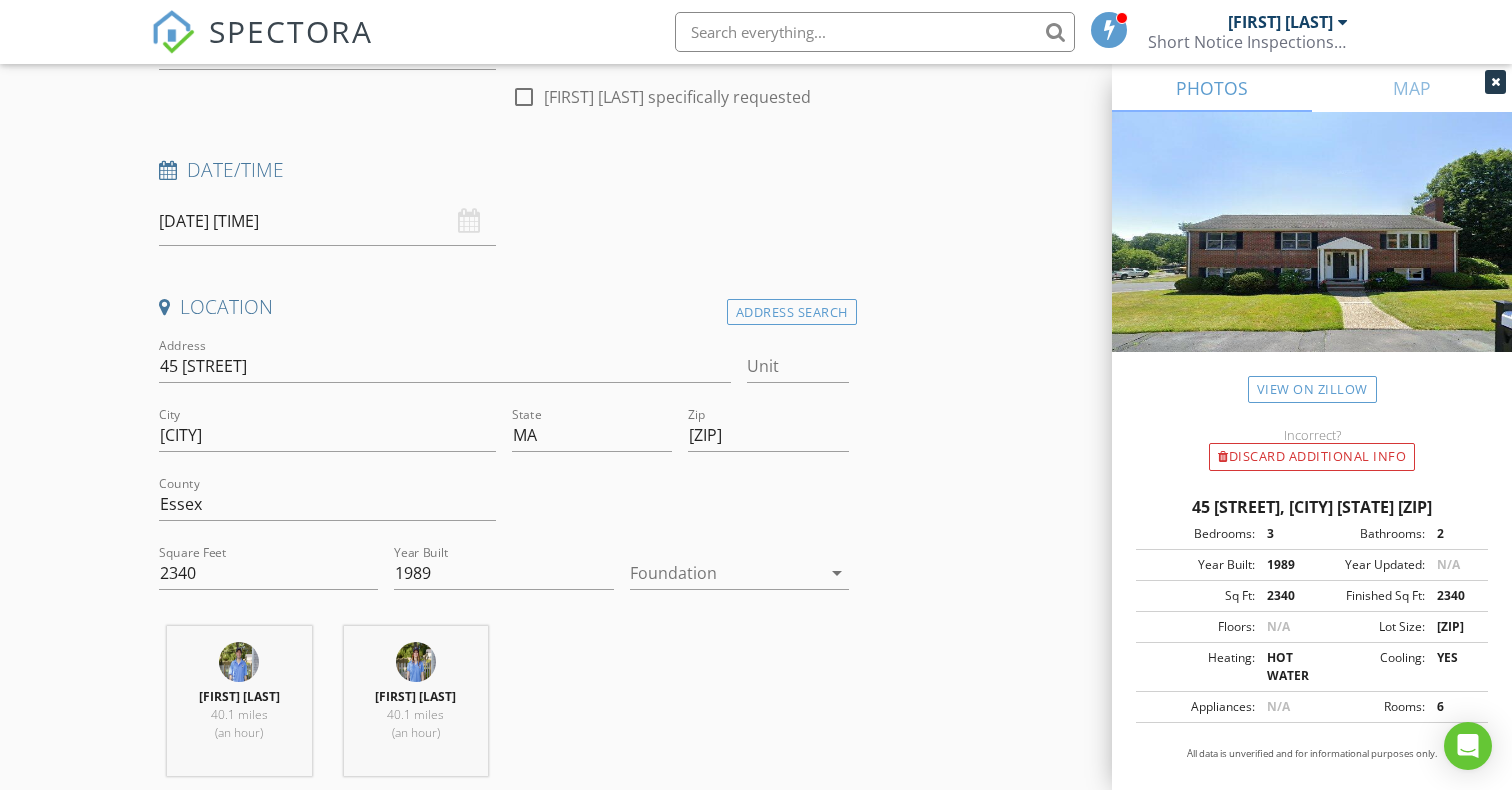 click at bounding box center (725, 573) 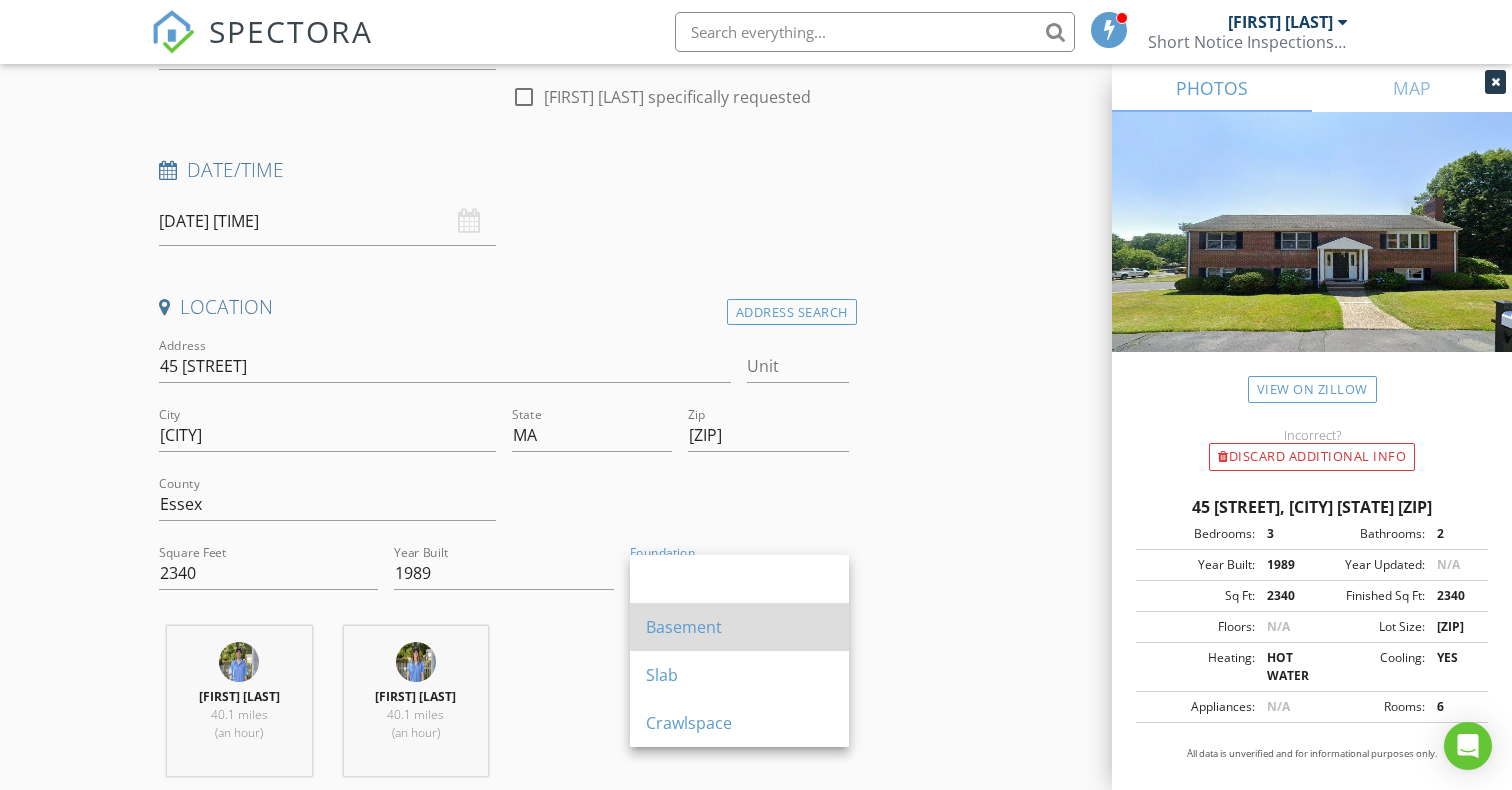 click on "Basement" at bounding box center [739, 579] 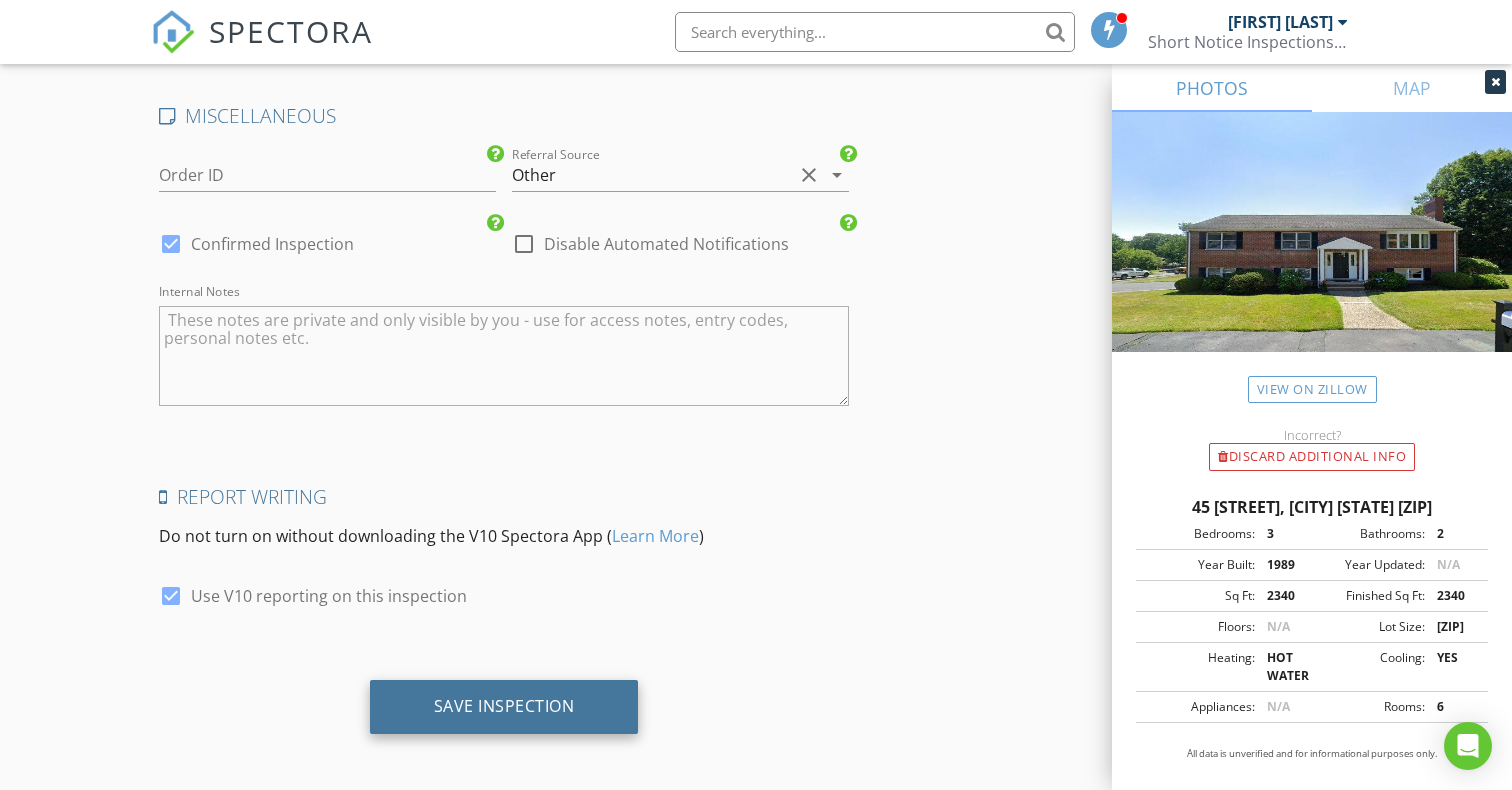 scroll, scrollTop: 3059, scrollLeft: 0, axis: vertical 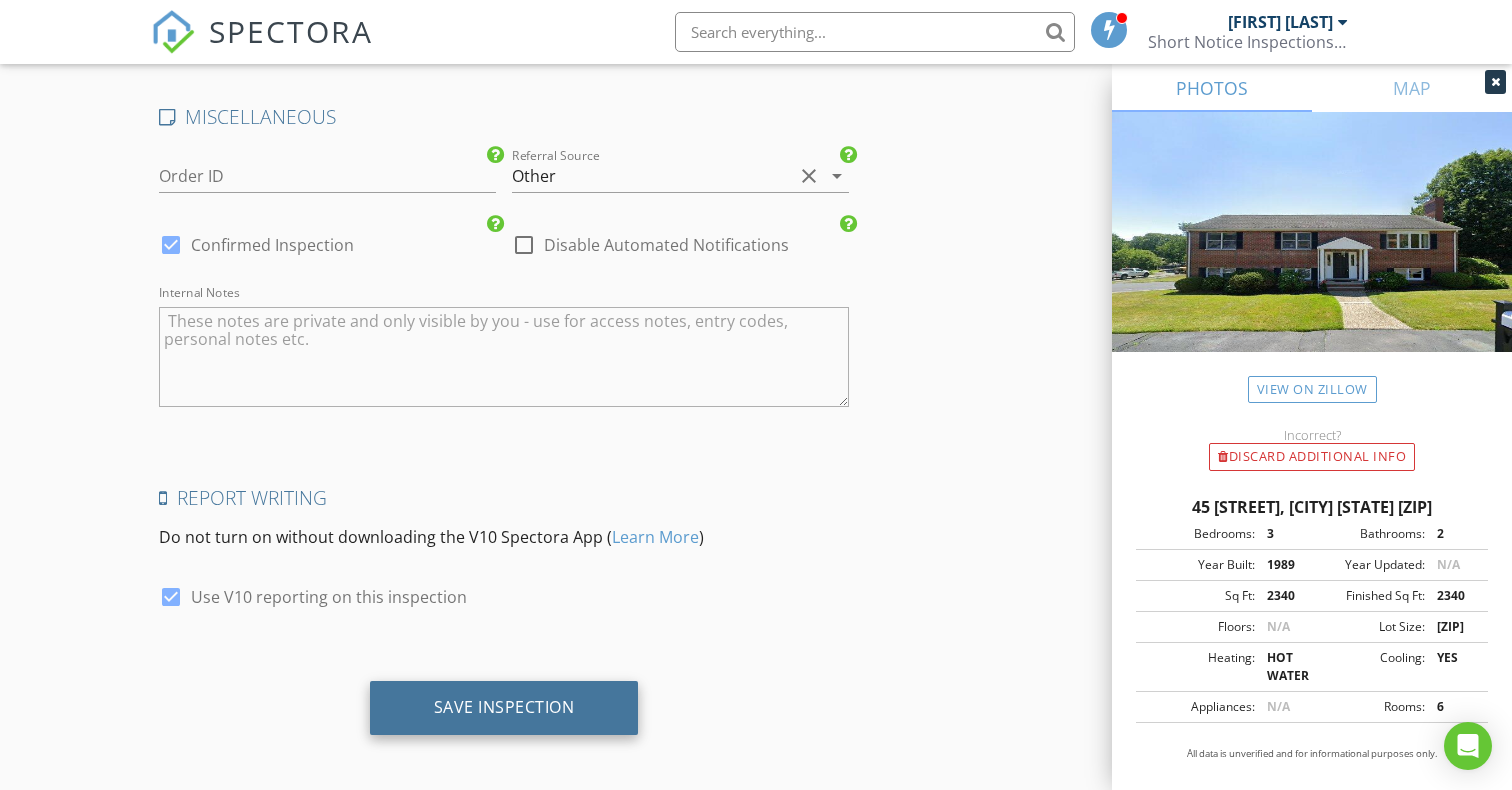 click on "Save Inspection" at bounding box center (504, 707) 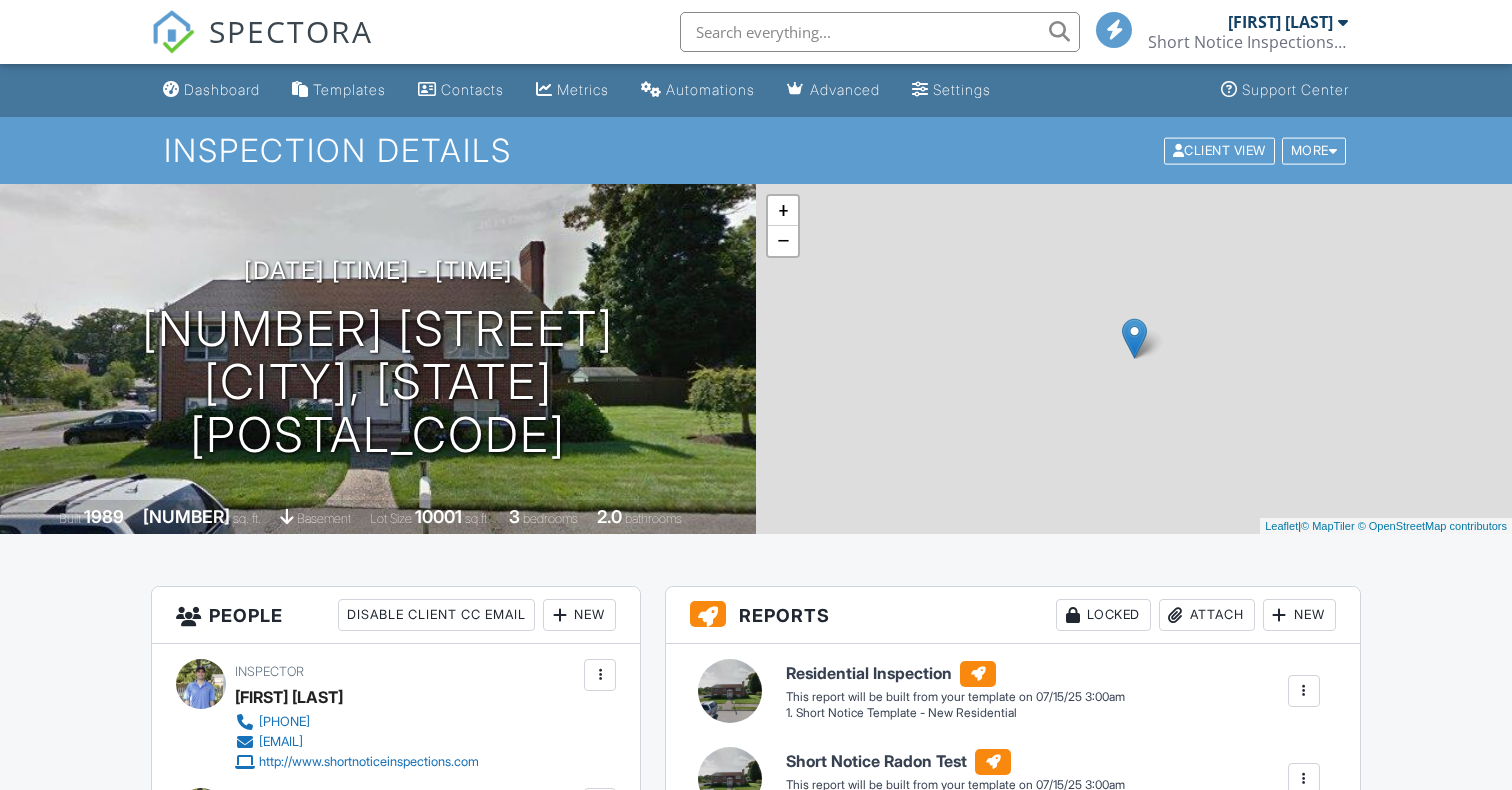 scroll, scrollTop: 0, scrollLeft: 0, axis: both 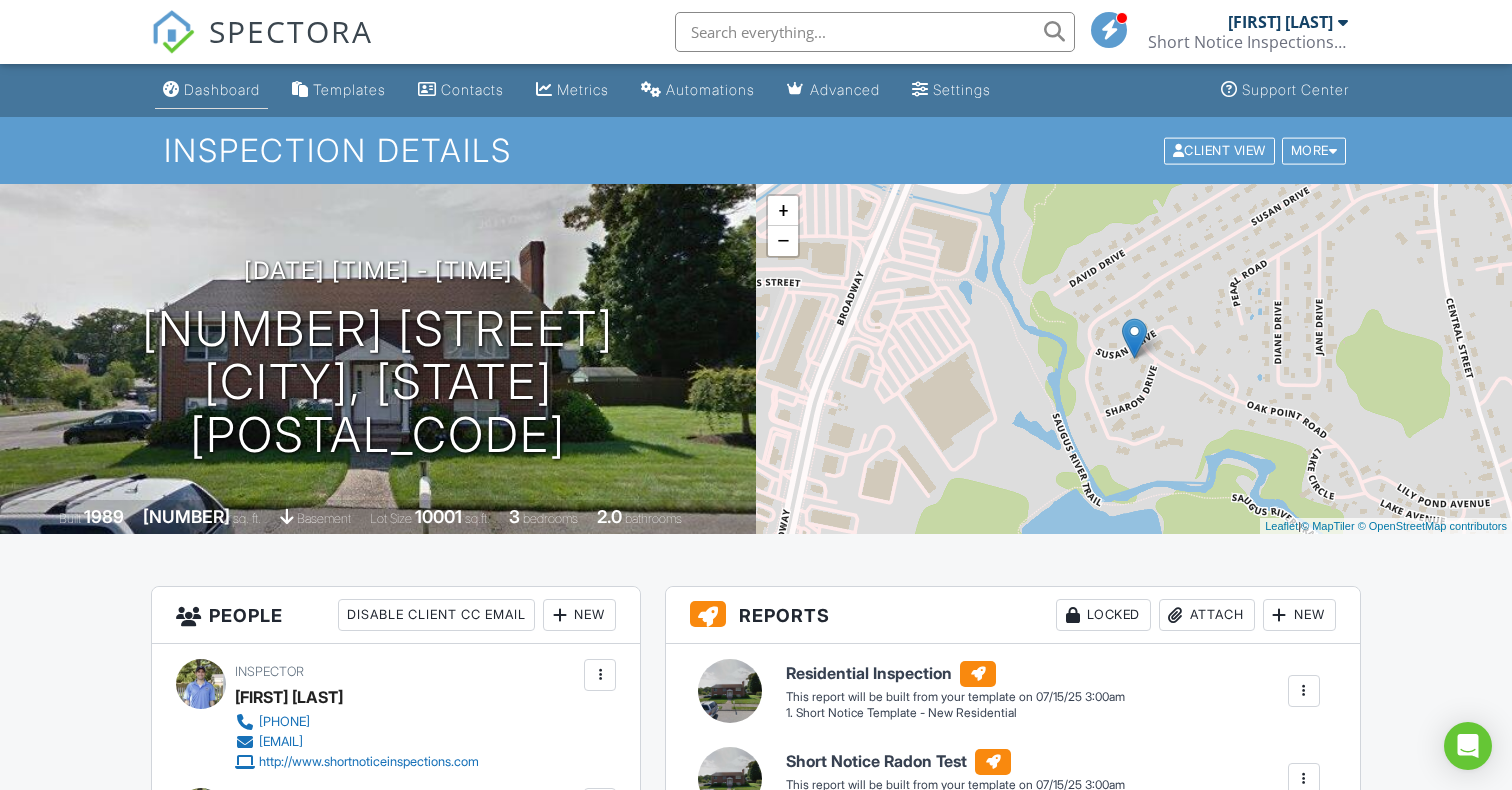 click on "Dashboard" at bounding box center [211, 90] 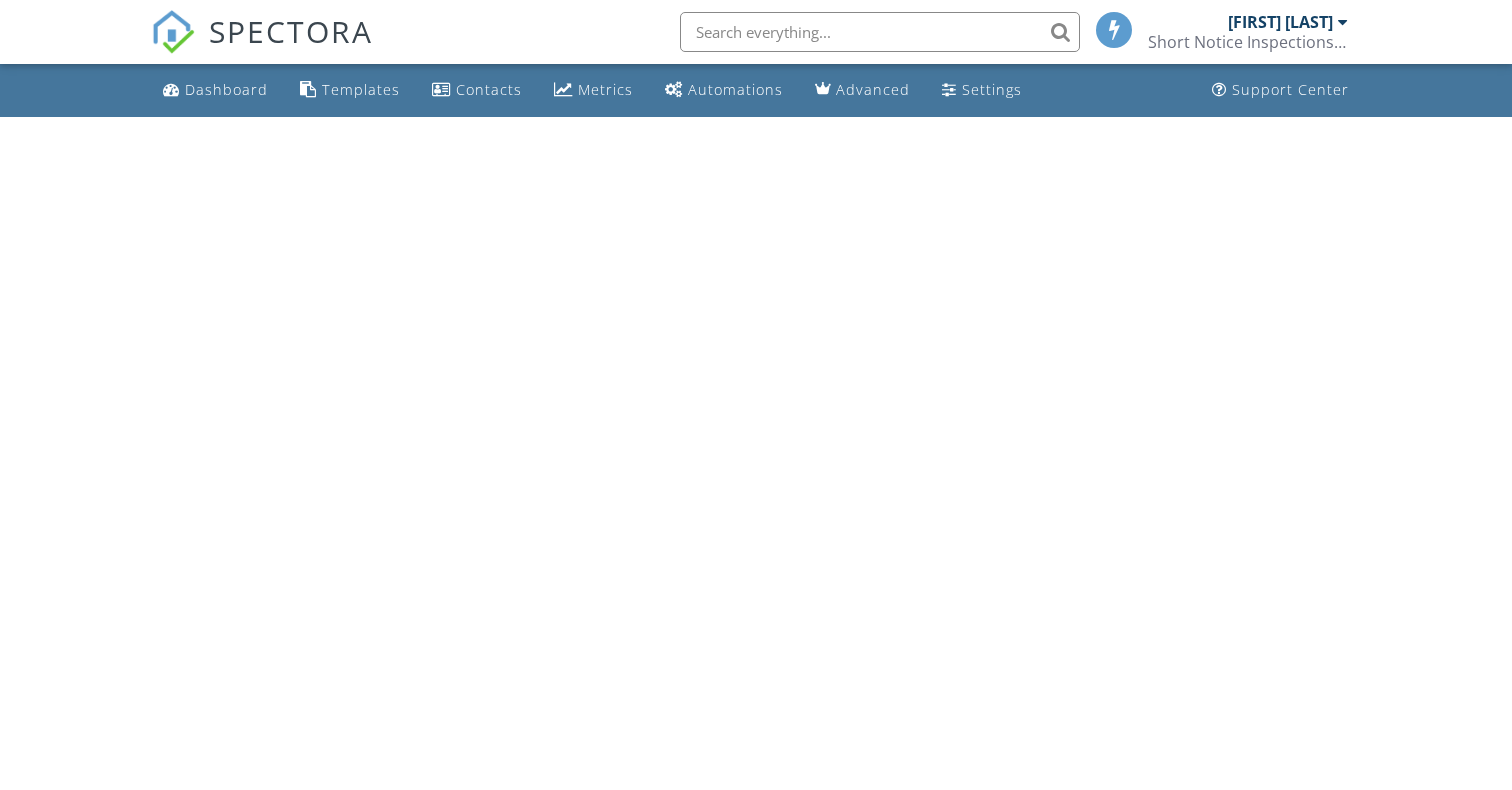 scroll, scrollTop: 0, scrollLeft: 0, axis: both 